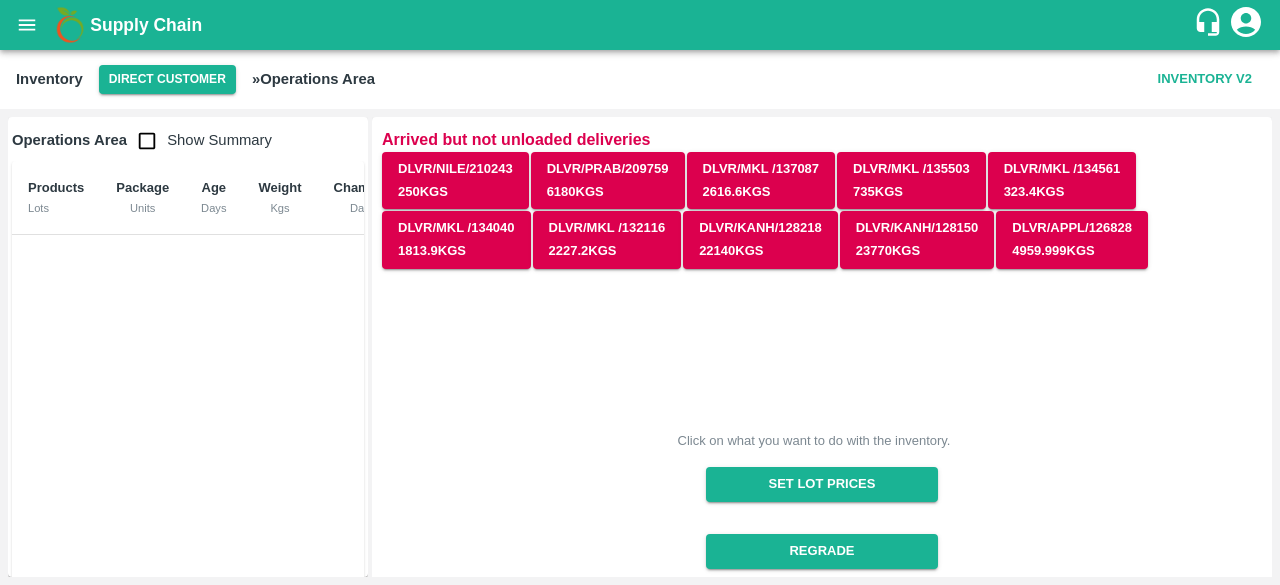 scroll, scrollTop: 0, scrollLeft: 0, axis: both 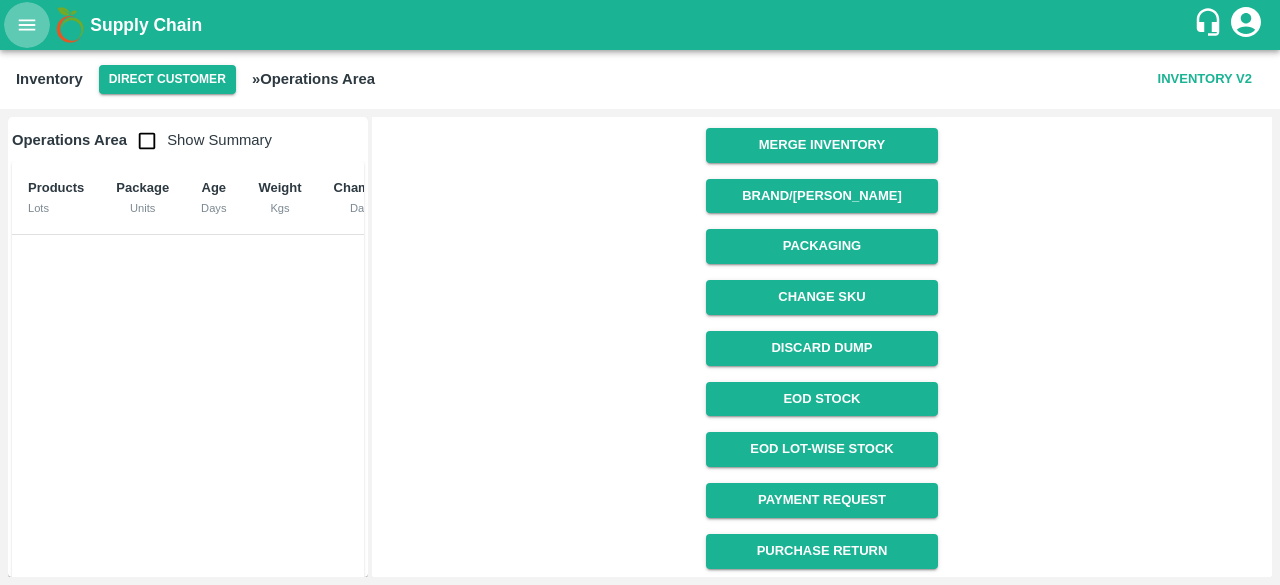 click 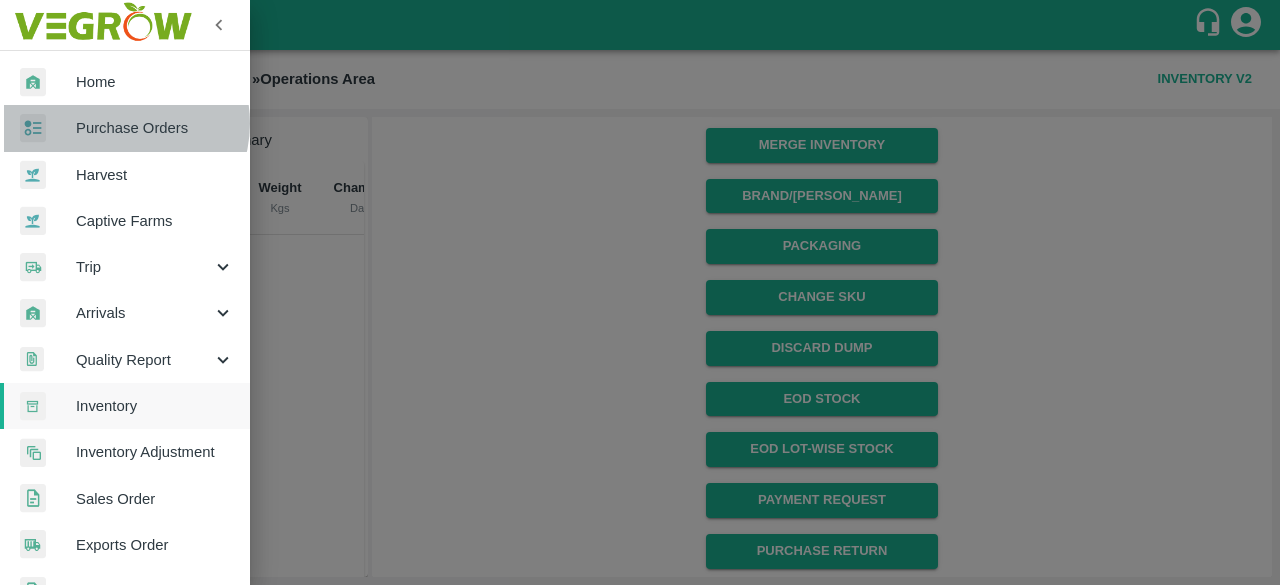 click on "Purchase Orders" at bounding box center (155, 128) 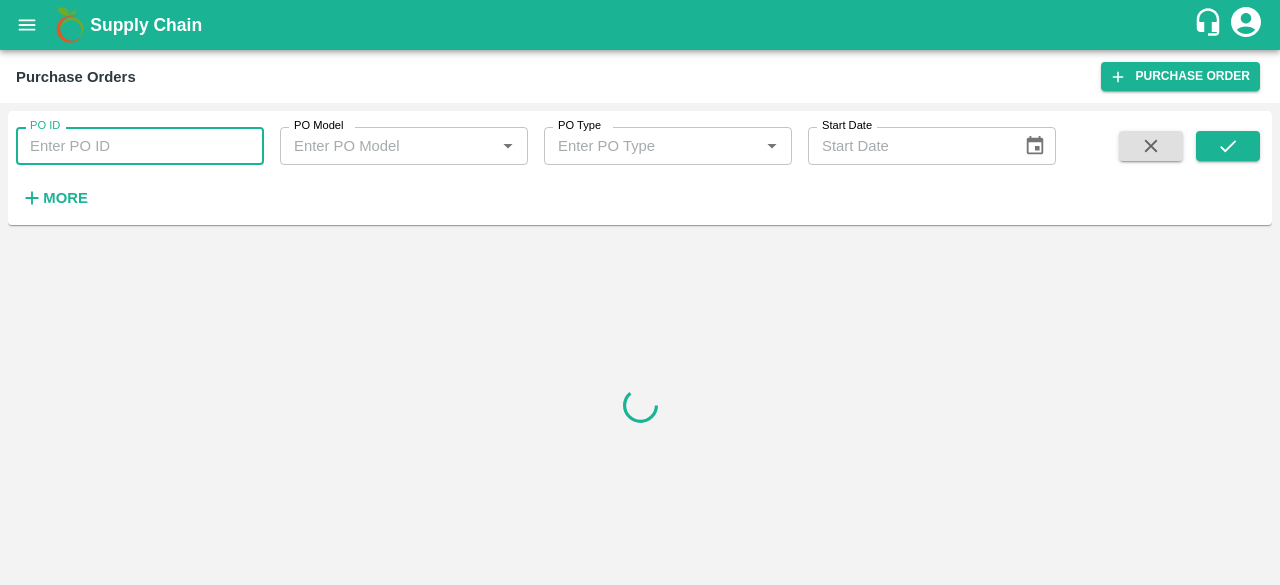 click on "PO ID" at bounding box center (140, 146) 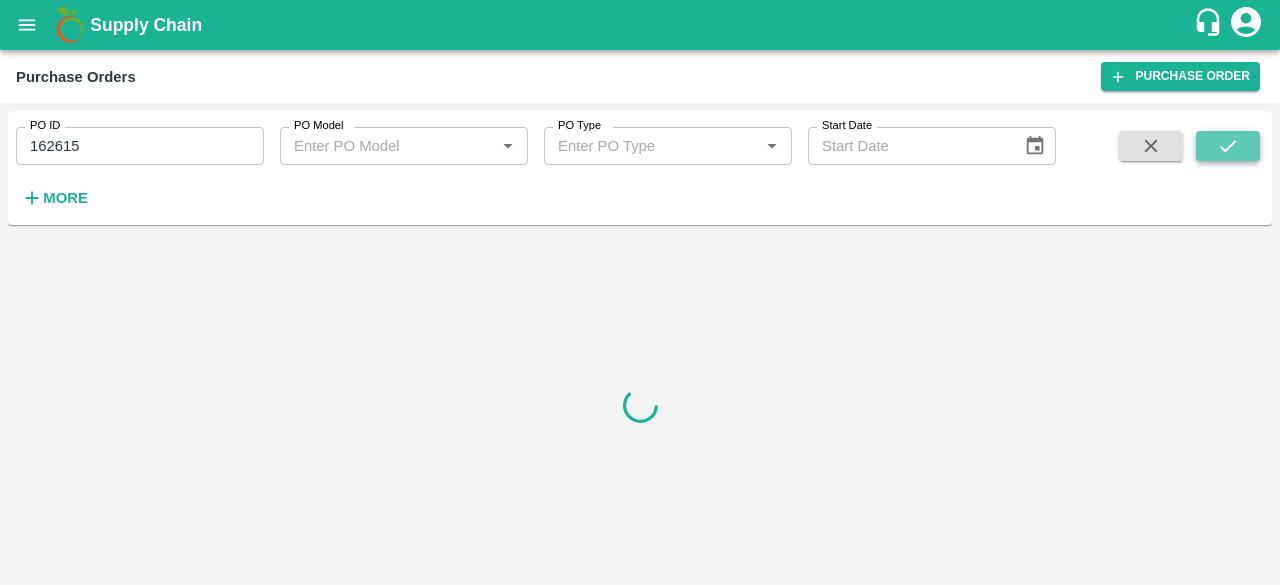 click 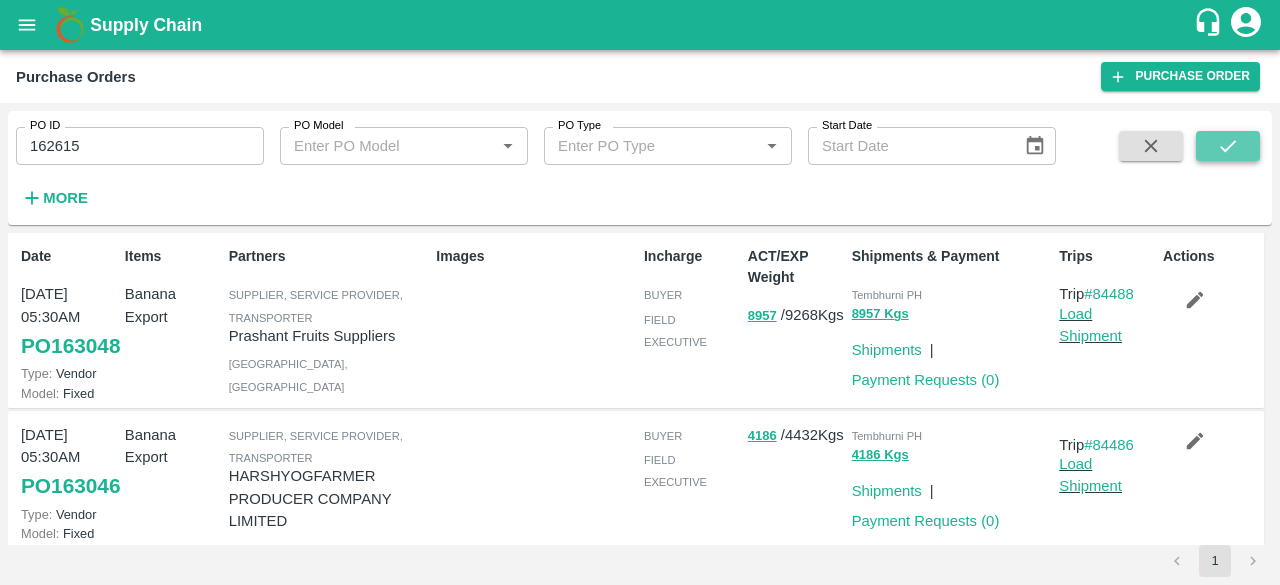click at bounding box center [1228, 146] 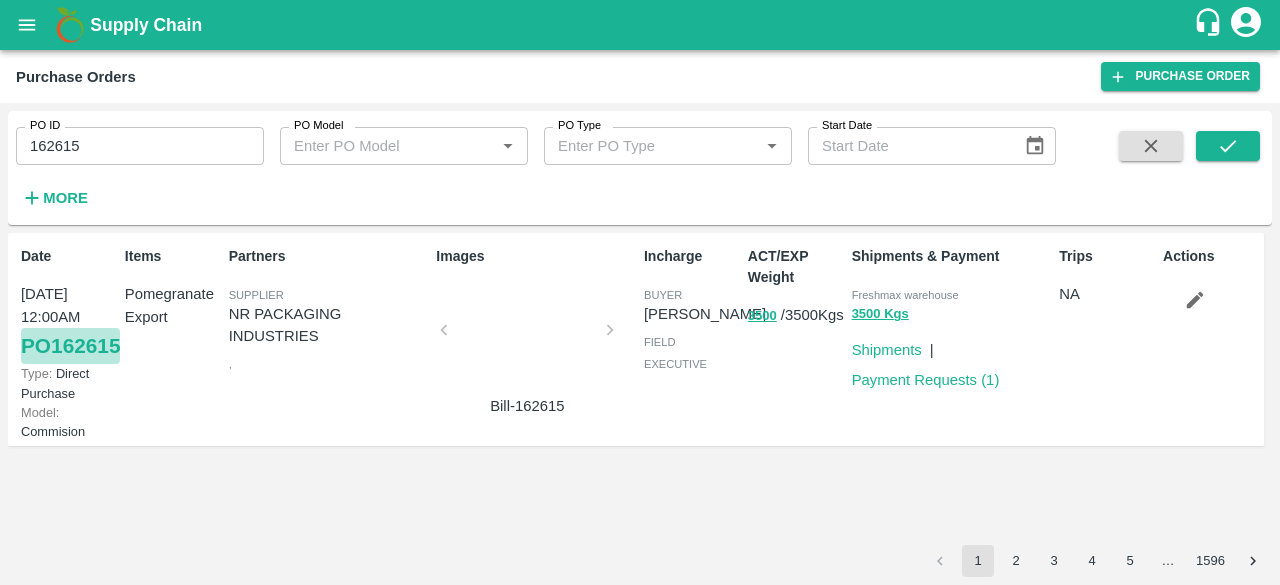 click on "PO  162615" at bounding box center (70, 346) 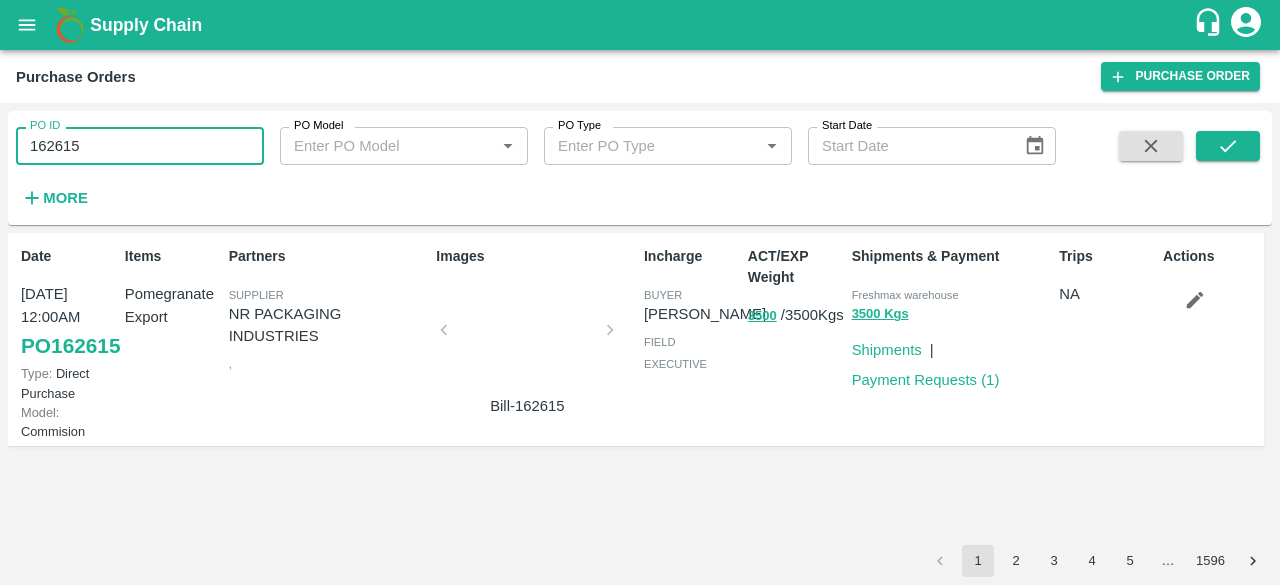 click on "162615" at bounding box center (140, 146) 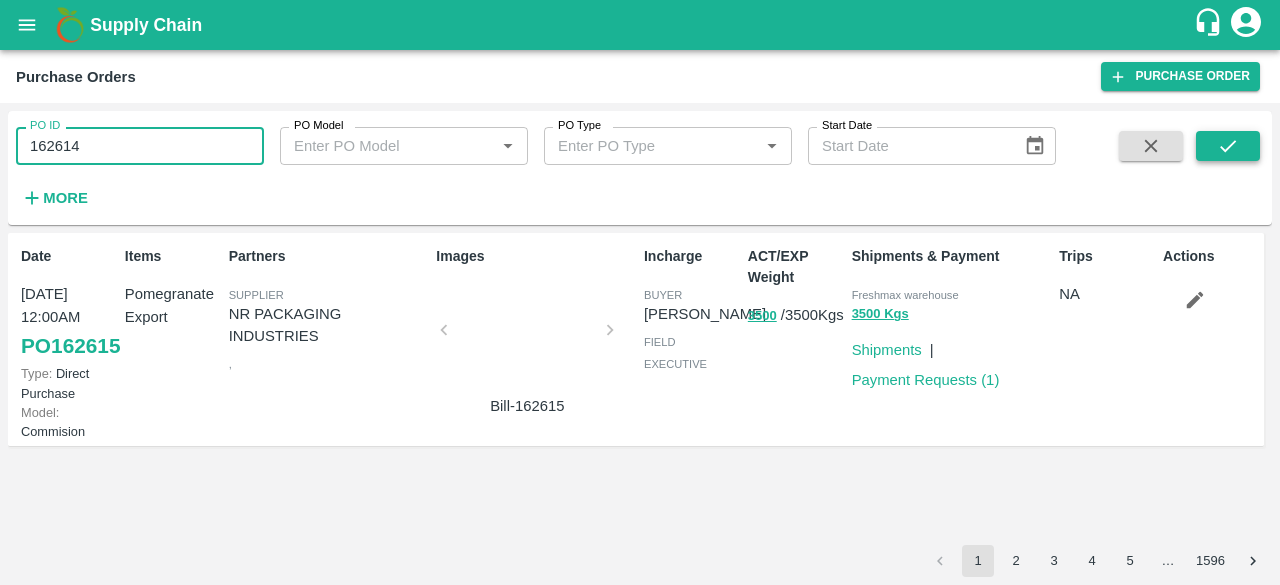 type on "162614" 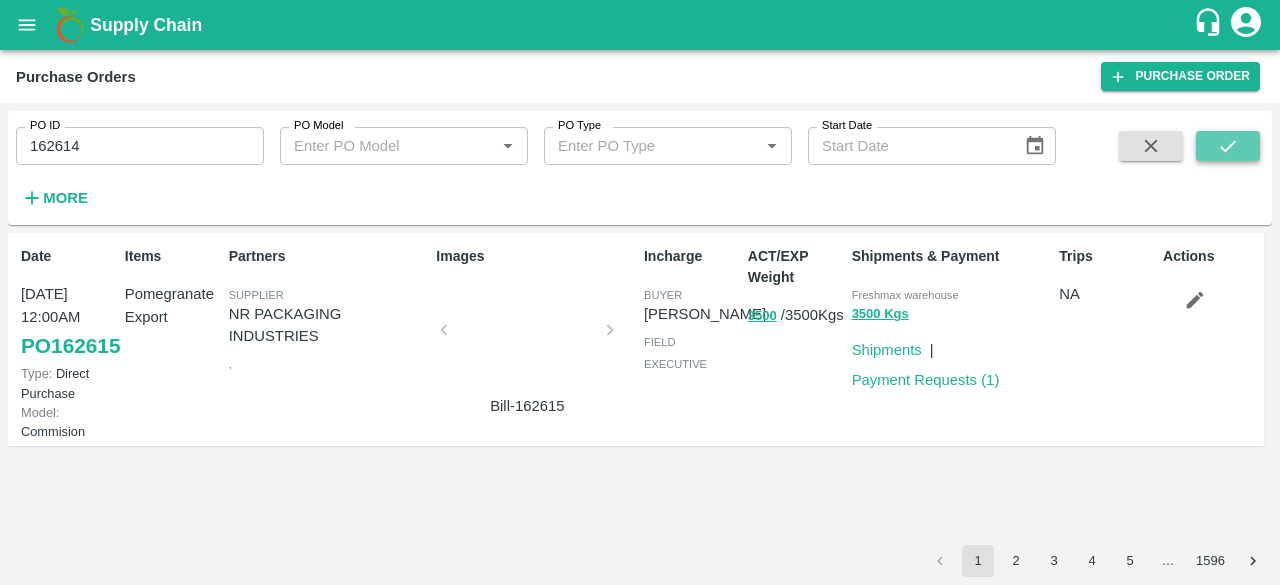 click at bounding box center (1228, 146) 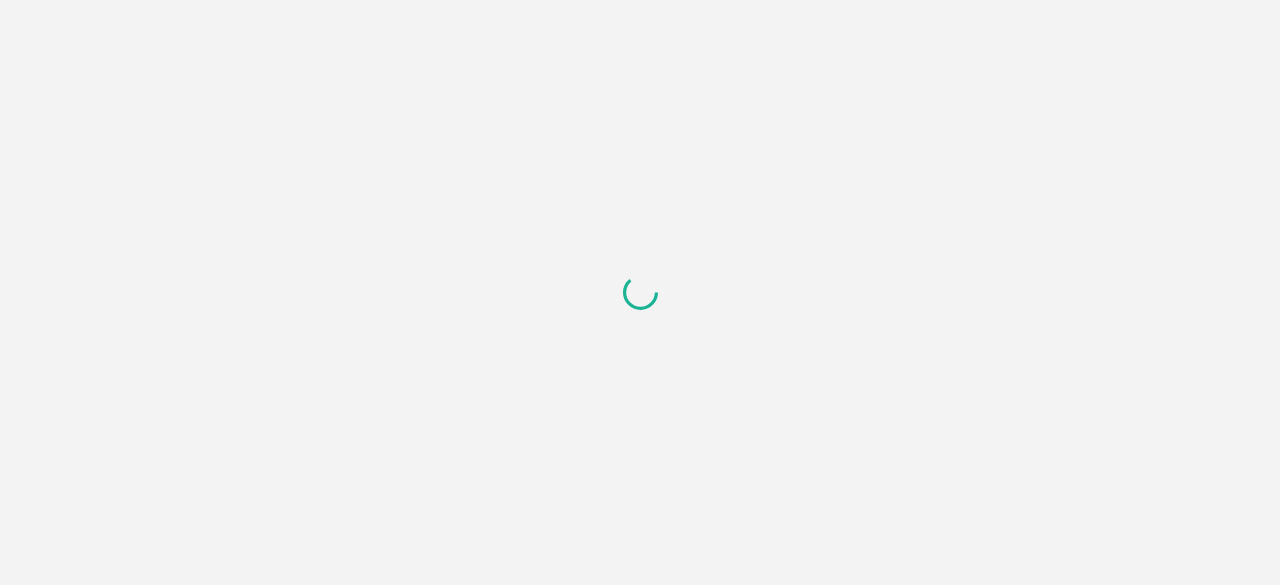 scroll, scrollTop: 0, scrollLeft: 0, axis: both 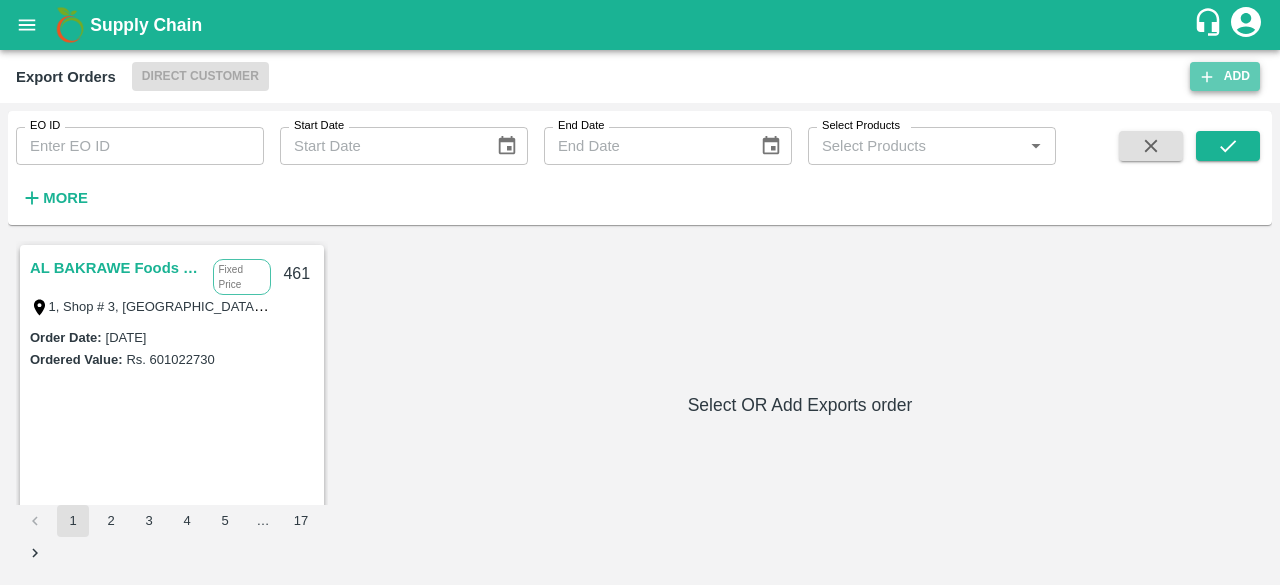 click 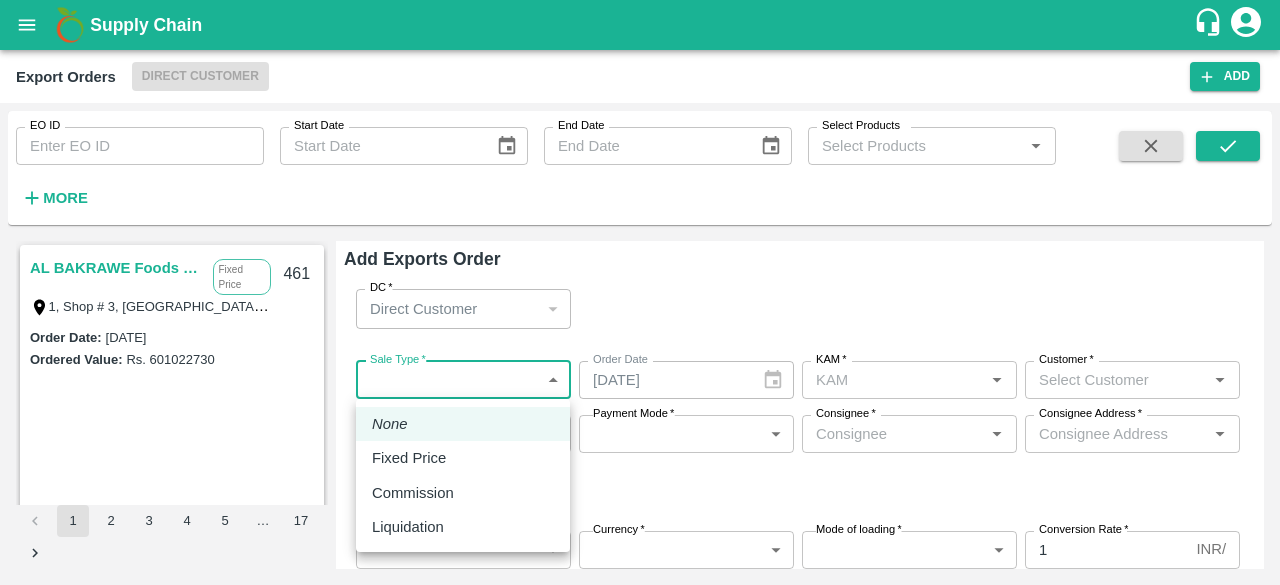 click on "Supply Chain Export Orders Direct Customer Add EO ID EO ID Start Date Start Date End Date End Date Select Products Select Products   * More AL BAKRAWE Foods FZE Fixed Price 1, Shop # 3, Ras Al Khor – central fruits and vegetables market, , , , , United Arab Emirates 461 Order Date : 23 Jul 2025 Ordered Value: Rs.   601022730 ABUSEEDO TRADING L.L.C Fixed Price Shop No.43, ,Wholesale Building No. 2 Central Fruit and Vegetable Market, PO BOX 4494 Dubai-U.A.E. 460 Order Date : 26 Jul 2025 Ordered Value: Rs.   1879951150 Chifu Global FZE Commission LB15410A, Jebel Ali Free Zone, Jafza, Dubai, Dubai, 400021, United Arab Emirates 459 Order Date : 07 Jul 2025 Ordered Value: Rs.   5128200 ABUSEEDO TRADING L.L.C Fixed Price Shop No.43, ,Wholesale Building No. 2 Central Fruit and Vegetable Market, PO BOX 4494 Dubai-U.A.E. 458 Order Date : 11 Jul 2025 Ordered Value: Rs.   17402800.8 Chifu Global FZE Commission LB15410A, Jebel Ali Free Zone, Jafza, Dubai, Dubai, 400021, United Arab Emirates 457 Order Date : Rs.   456" at bounding box center (640, 292) 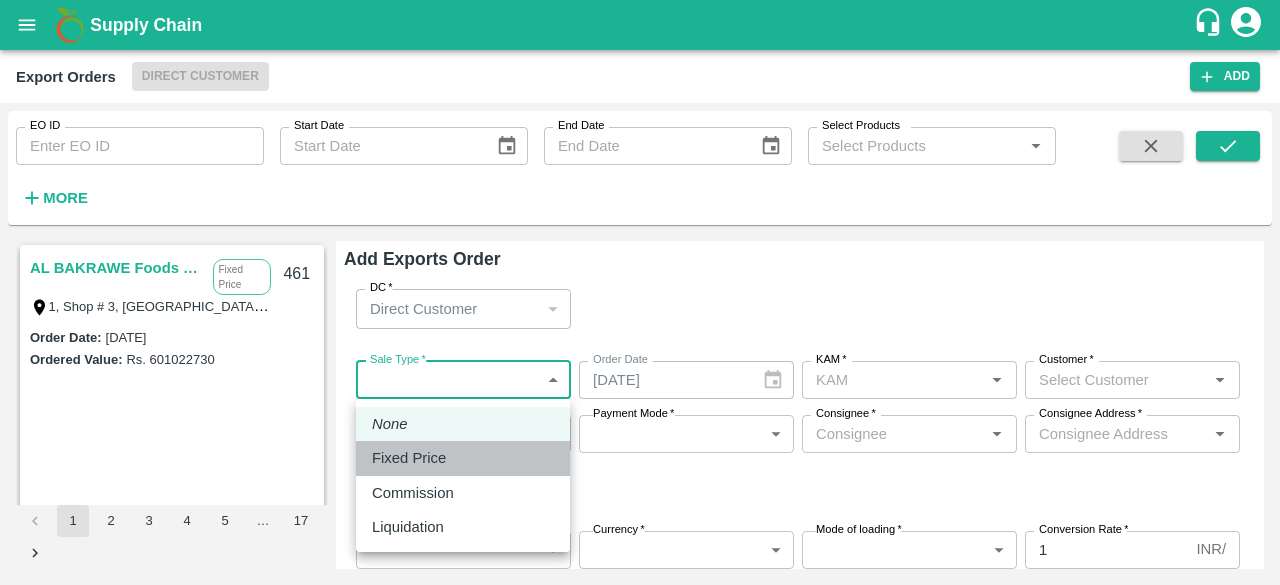 click on "Fixed Price" at bounding box center (409, 458) 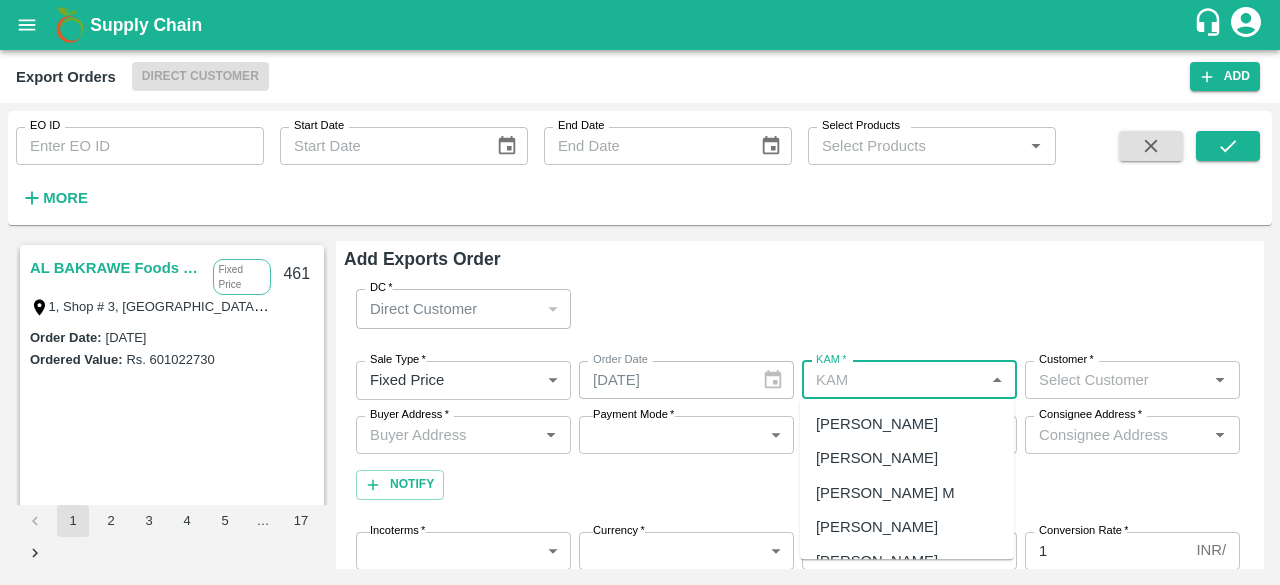 click on "KAM   *" at bounding box center (893, 380) 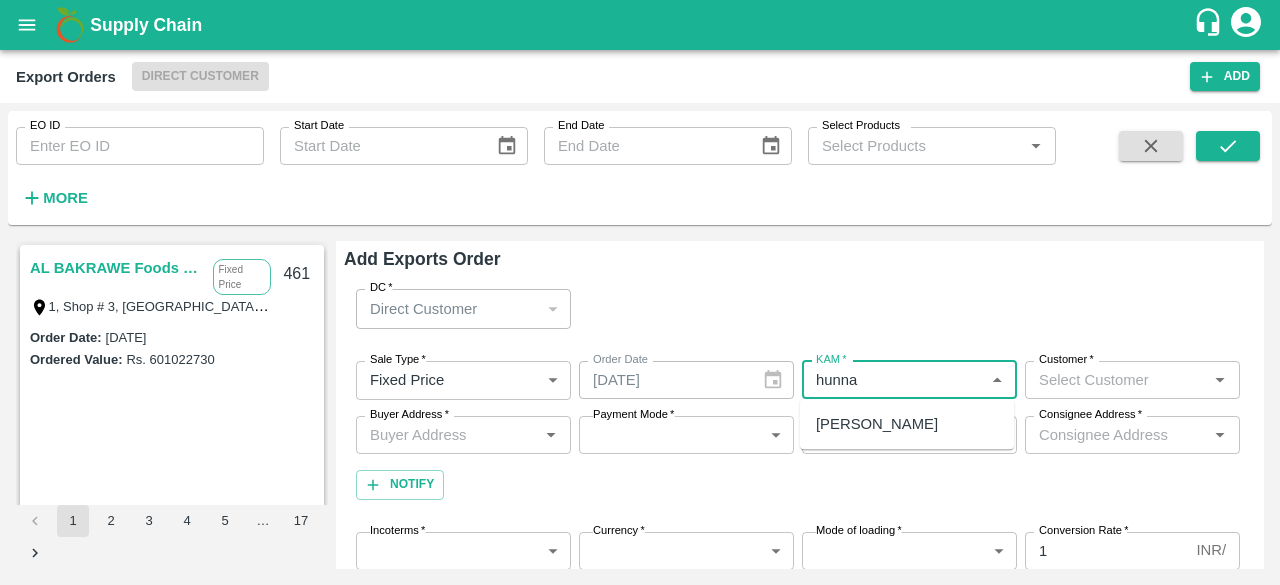 click on "Hunnar Ramwani" at bounding box center [907, 424] 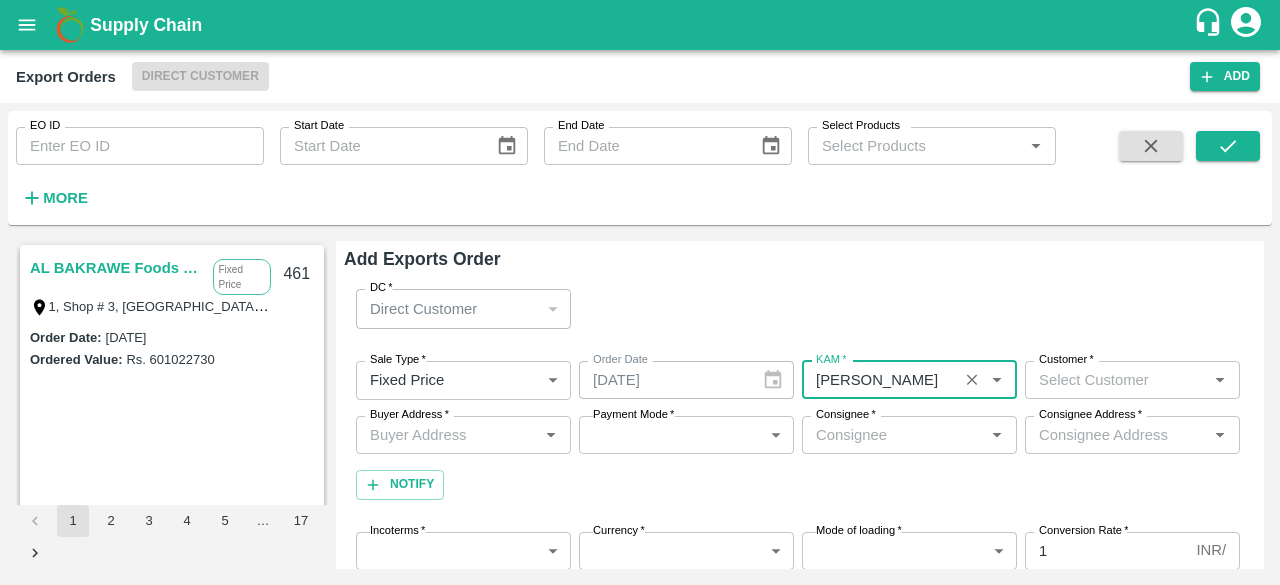 type on "Hunnar Ramwani" 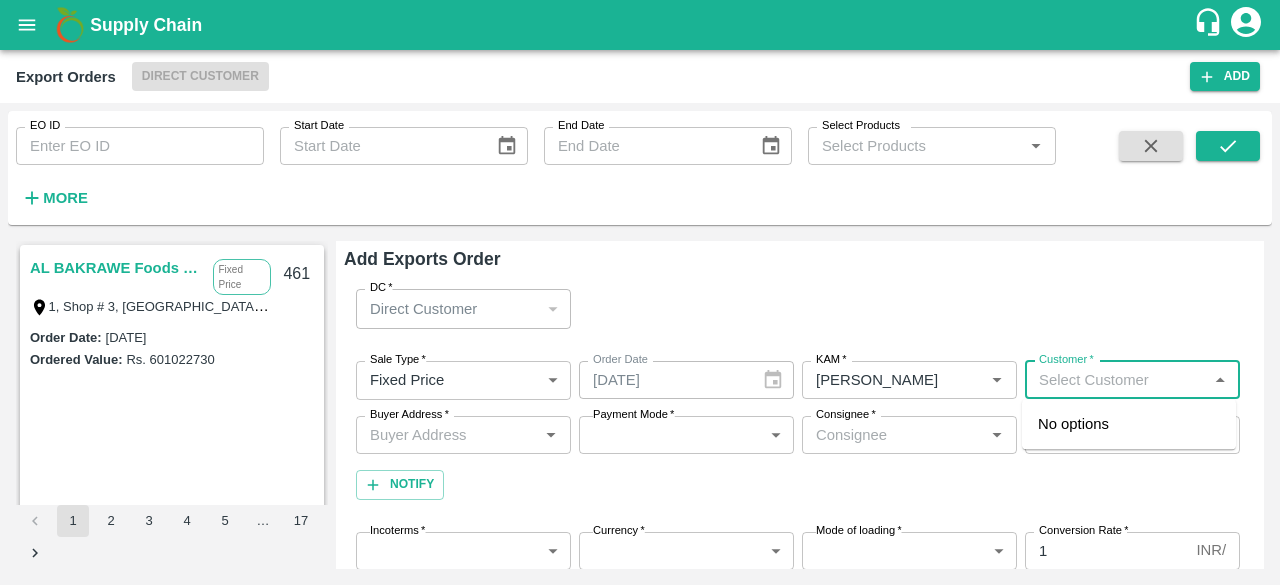 click on "Customer   *" at bounding box center (1116, 380) 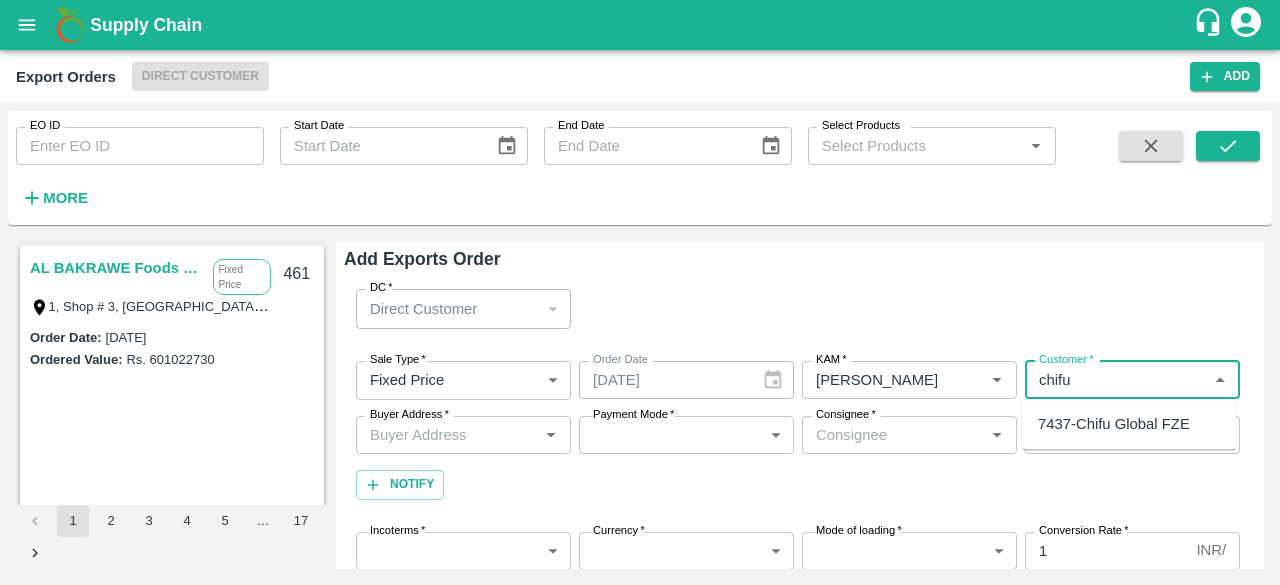 click on "7437-Chifu Global FZE" at bounding box center [1114, 424] 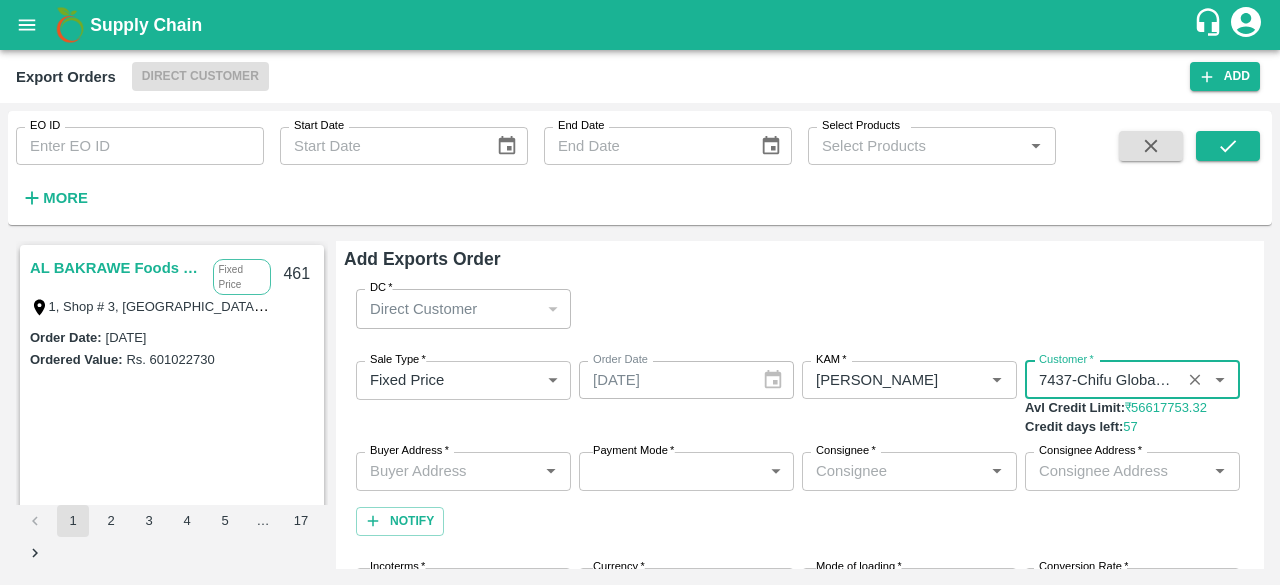 type on "7437-Chifu Global FZE" 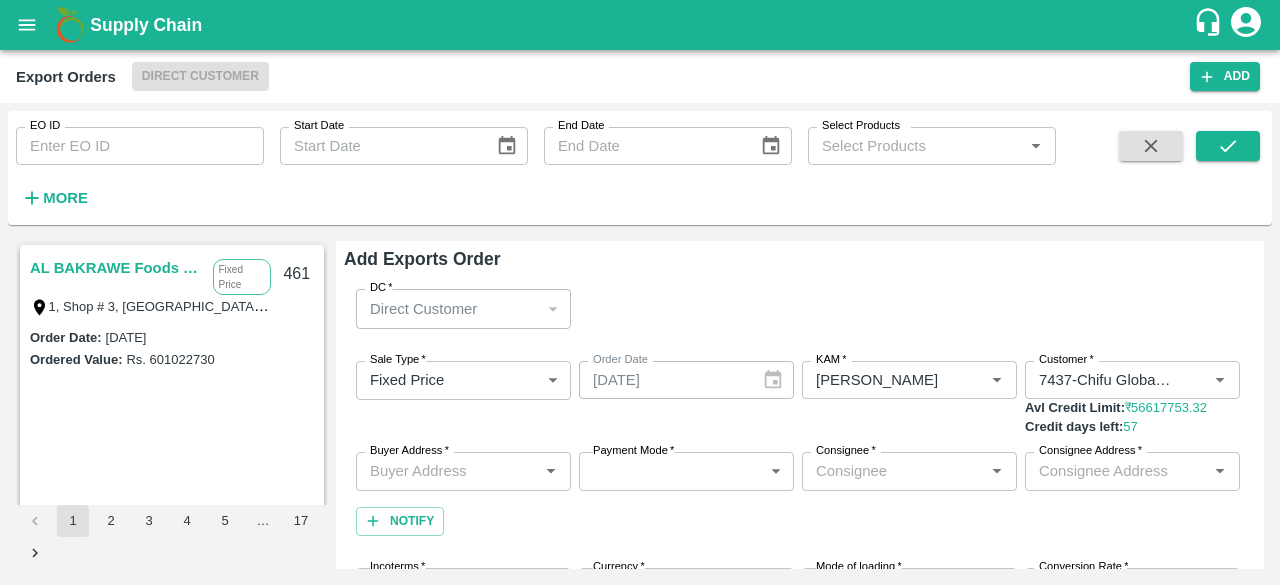 click on "Sale Type   * Fixed Price 1 Sale Type" at bounding box center (463, 399) 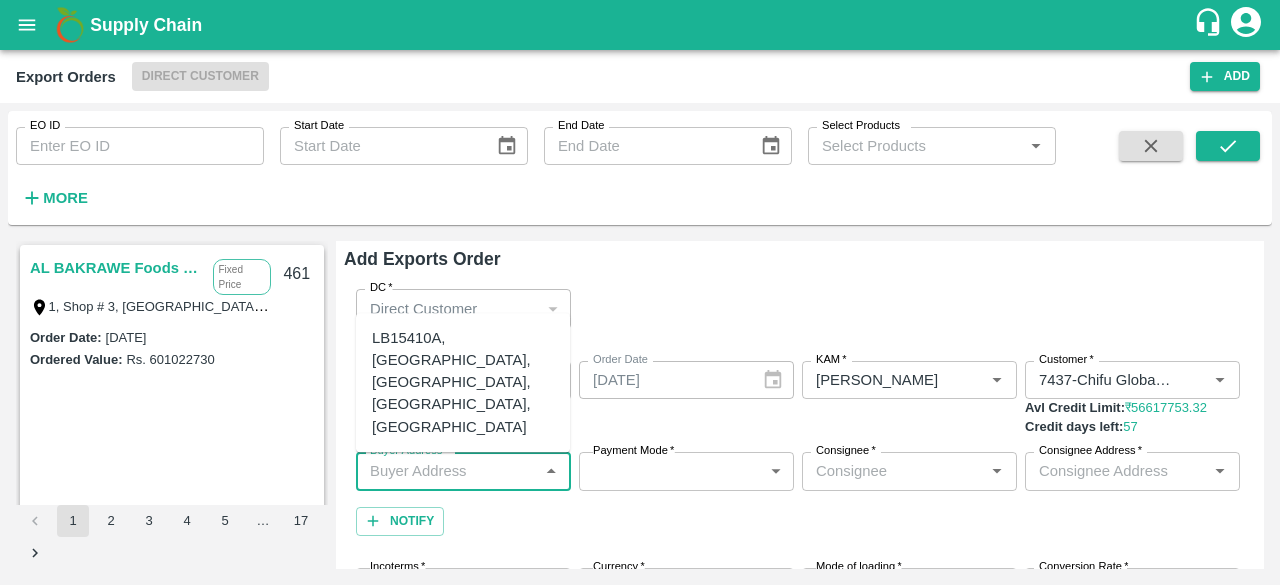 click on "Buyer Address   *" at bounding box center [447, 471] 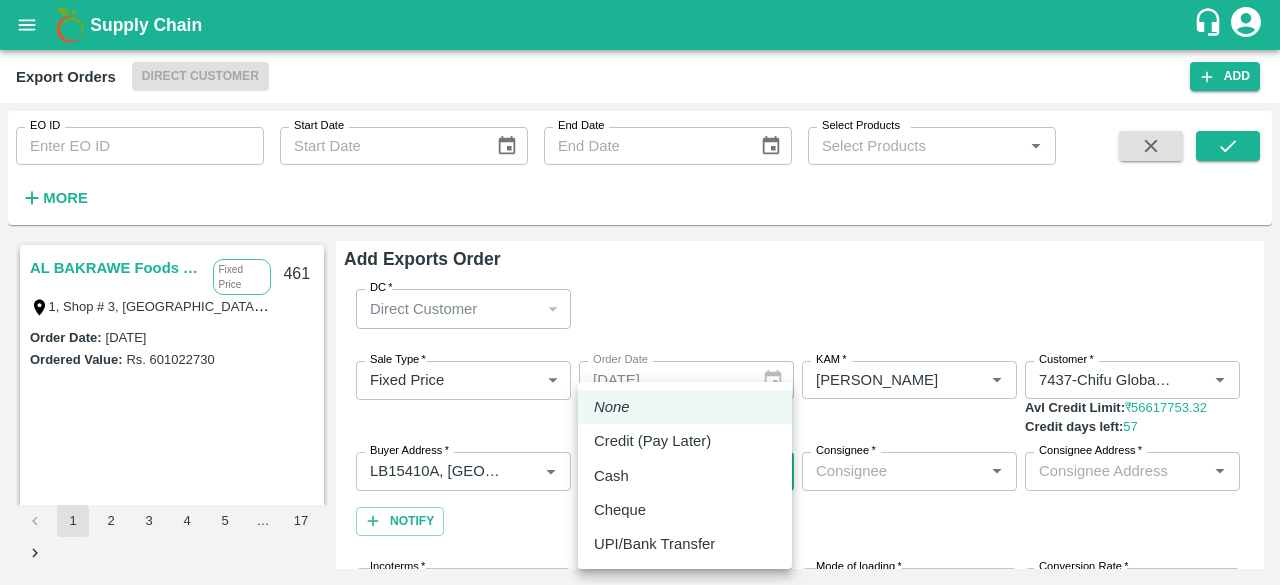 click on "Supply Chain Export Orders Direct Customer Add EO ID EO ID Start Date Start Date End Date End Date Select Products Select Products   * More AL BAKRAWE Foods FZE Fixed Price 1, Shop # 3, Ras Al Khor – central fruits and vegetables market, , , , , United Arab Emirates 461 Order Date : 23 Jul 2025 Ordered Value: Rs.   601022730 ABUSEEDO TRADING L.L.C Fixed Price Shop No.43, ,Wholesale Building No. 2 Central Fruit and Vegetable Market, PO BOX 4494 Dubai-U.A.E. 460 Order Date : 26 Jul 2025 Ordered Value: Rs.   1879951150 Chifu Global FZE Commission LB15410A, Jebel Ali Free Zone, Jafza, Dubai, Dubai, 400021, United Arab Emirates 459 Order Date : 07 Jul 2025 Ordered Value: Rs.   5128200 ABUSEEDO TRADING L.L.C Fixed Price Shop No.43, ,Wholesale Building No. 2 Central Fruit and Vegetable Market, PO BOX 4494 Dubai-U.A.E. 458 Order Date : 11 Jul 2025 Ordered Value: Rs.   17402800.8 Chifu Global FZE Commission LB15410A, Jebel Ali Free Zone, Jafza, Dubai, Dubai, 400021, United Arab Emirates 457 Order Date : Rs.   456" at bounding box center (640, 292) 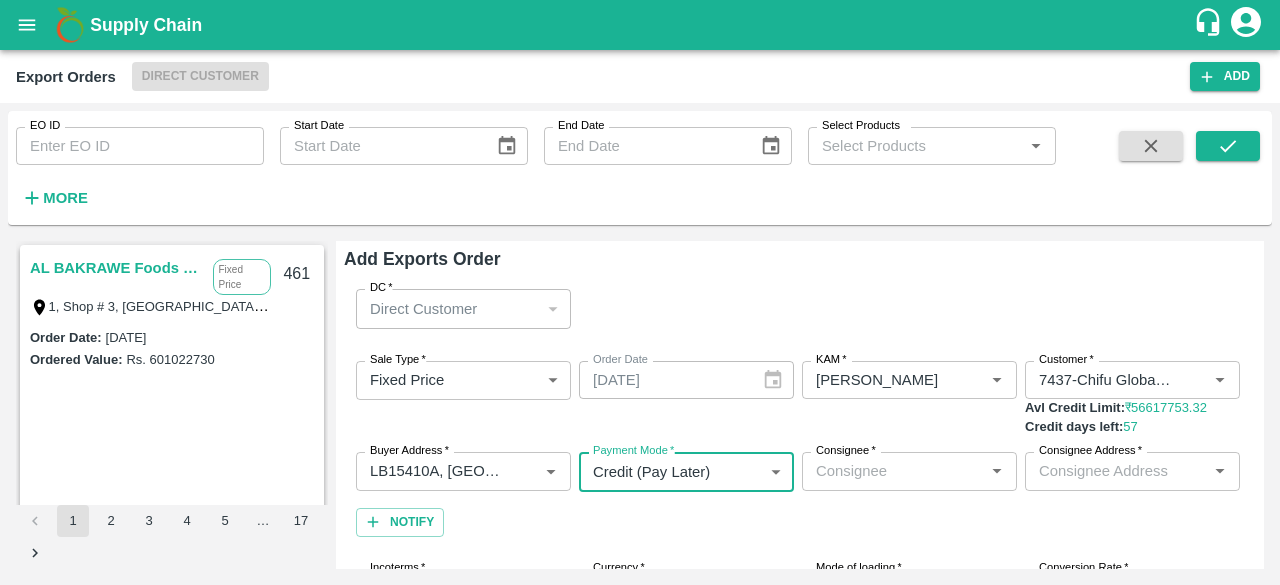click on "Consignee   *" at bounding box center [893, 471] 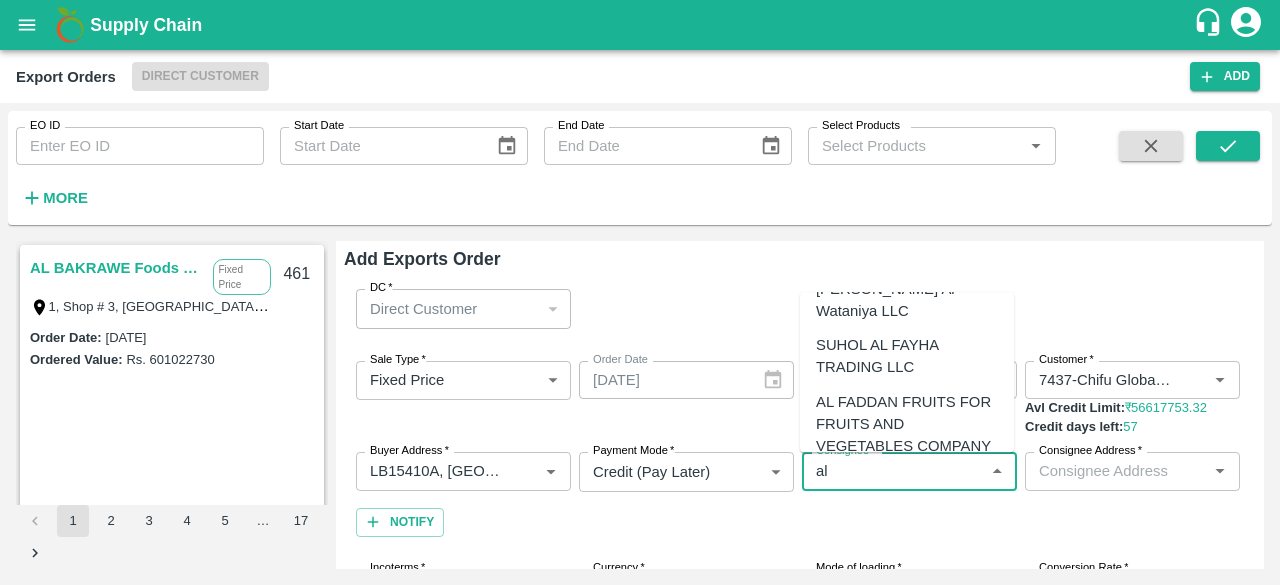 scroll, scrollTop: 96, scrollLeft: 0, axis: vertical 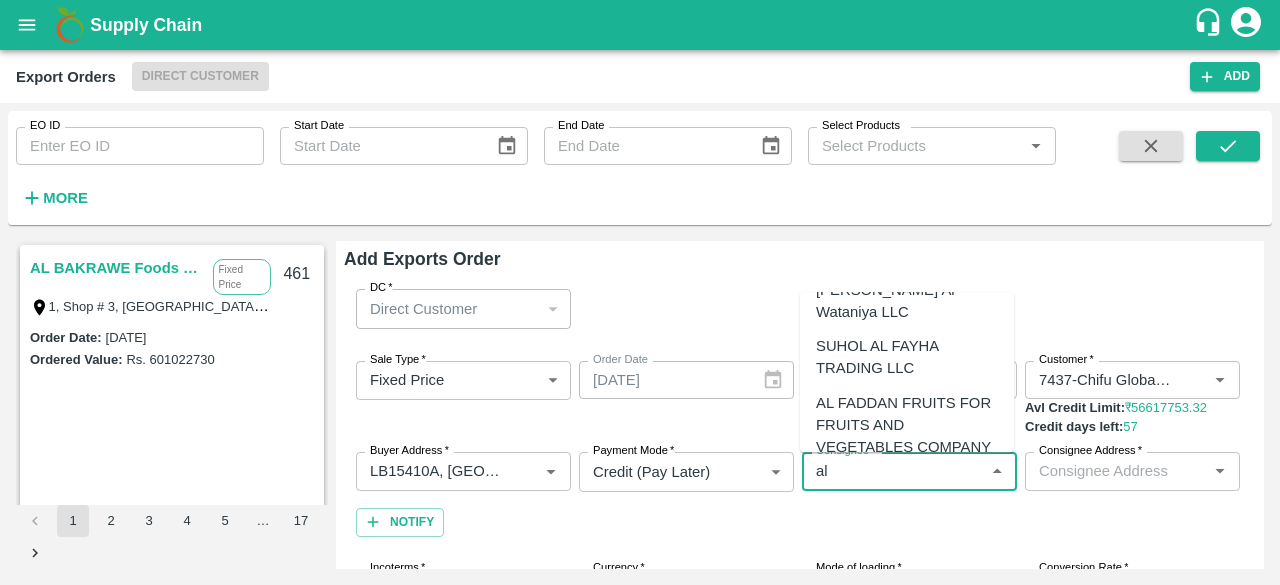 click on "AL FADDAN FRUITS FOR FRUITS AND VEGETABLES COMPANY" at bounding box center [907, 425] 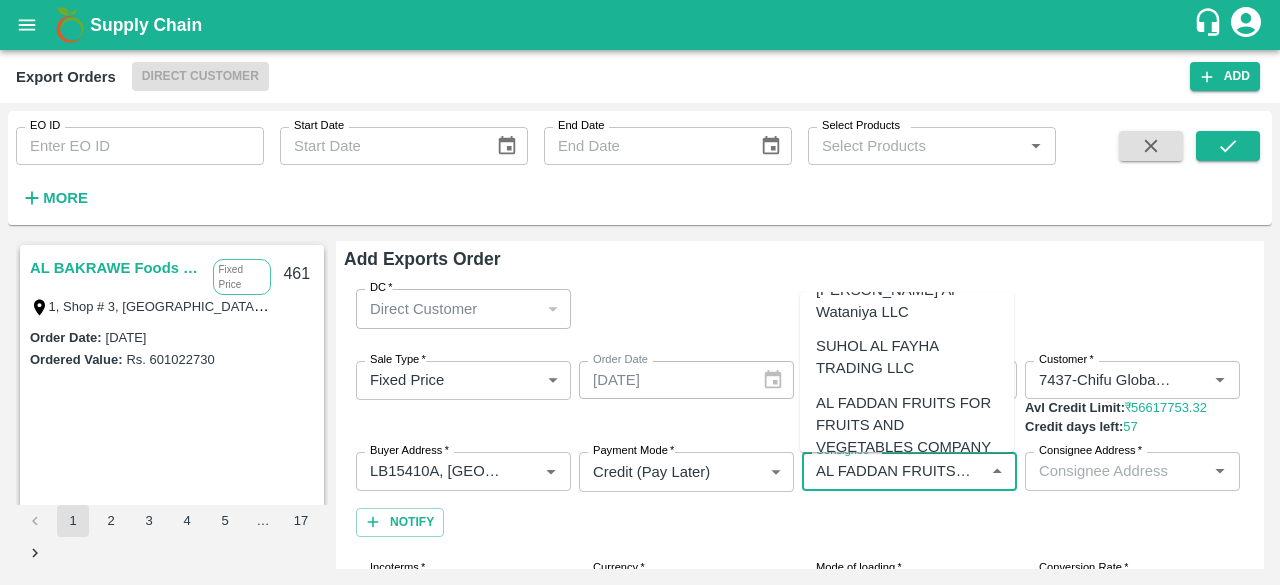 scroll, scrollTop: 0, scrollLeft: 0, axis: both 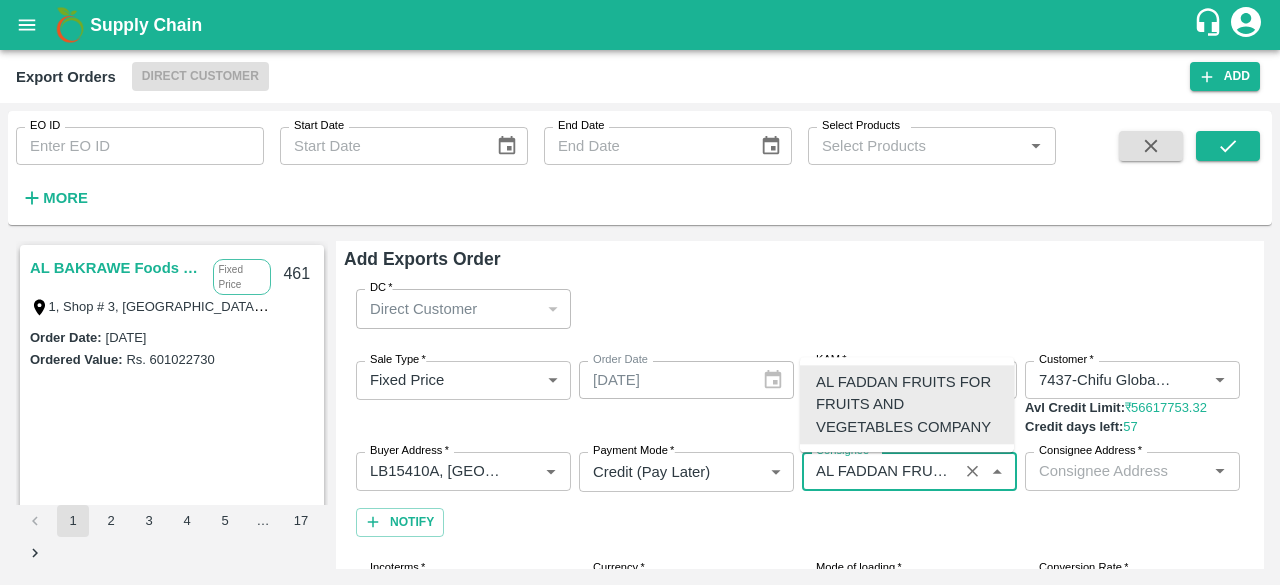 type on "AL FADDAN FRUITS FOR FRUITS AND VEGETABLES COMPANY" 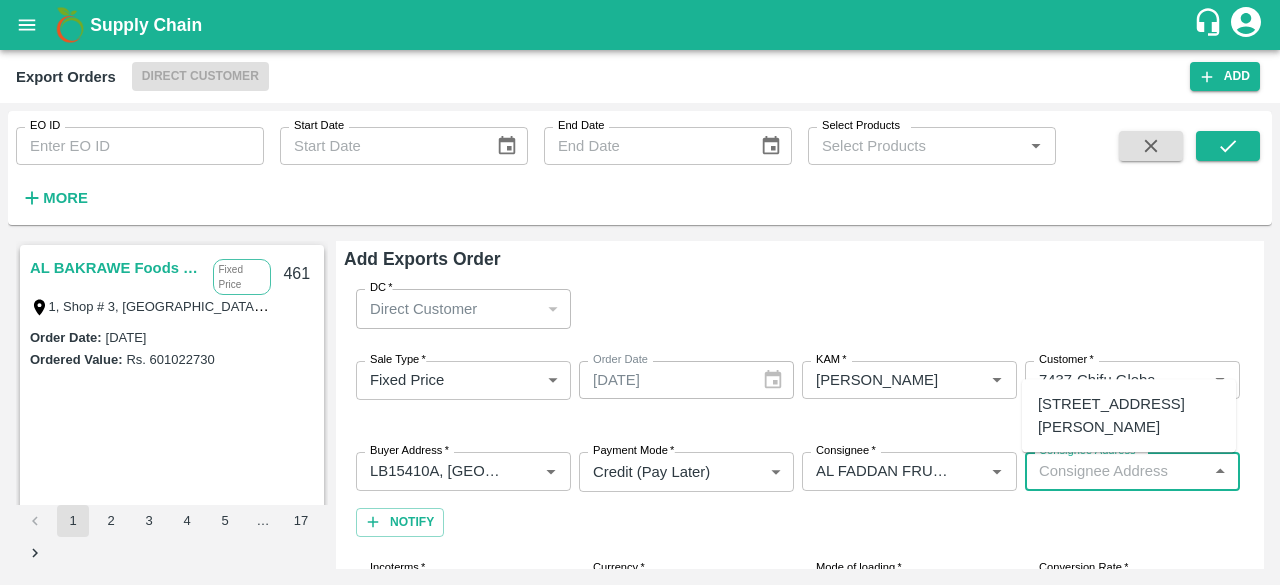 click on "Consignee Address   *" at bounding box center (1116, 471) 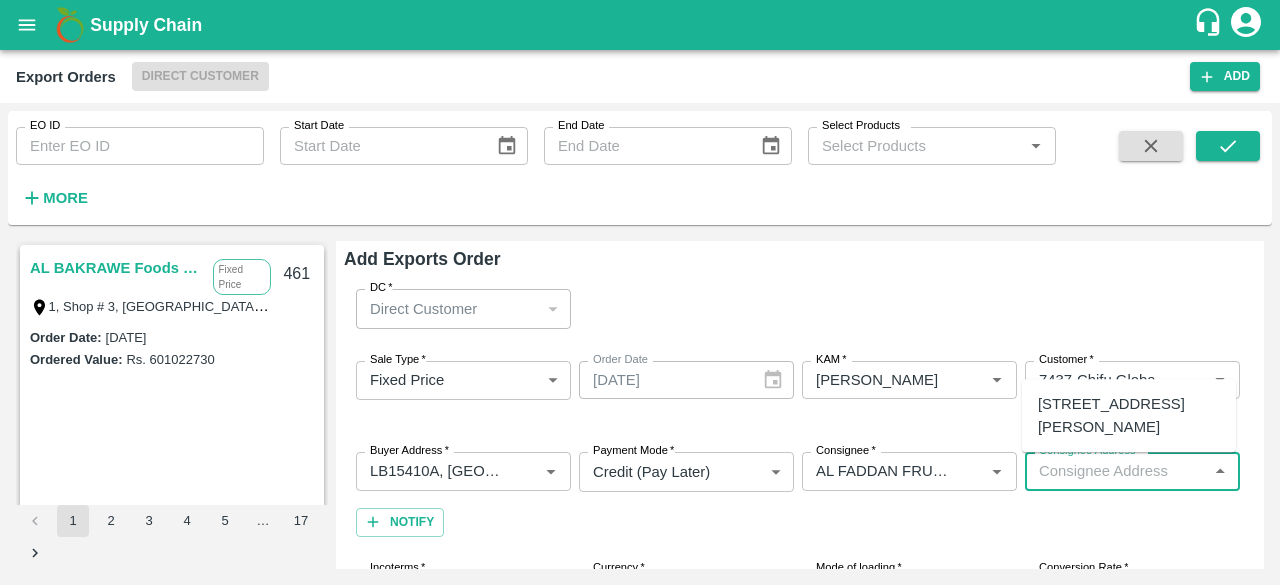 click on "RMAB3285 Building No. 3285, Al Basala, Secondary No. 7319, AL Azziziyah Dist., , , , Riyadh Region, , Saudi Arabia" at bounding box center (1129, 416) 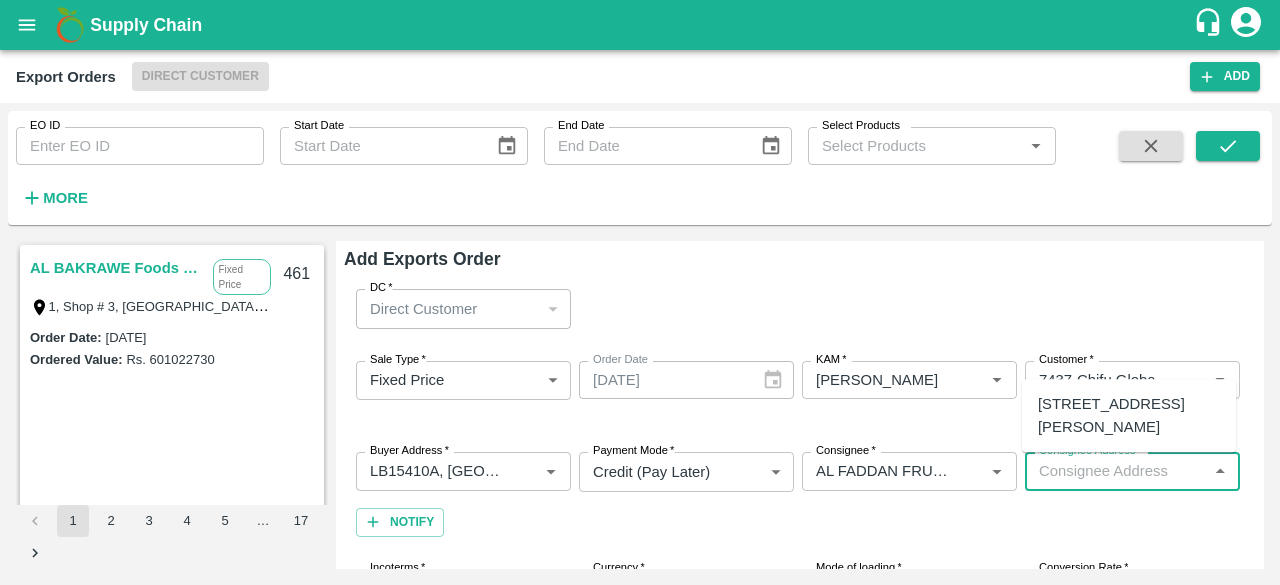 type on "RMAB3285 Building No. 3285, Al Basala, Secondary No. 7319, AL Azziziyah Dist., , , , Riyadh Region, , Saudi Arabia" 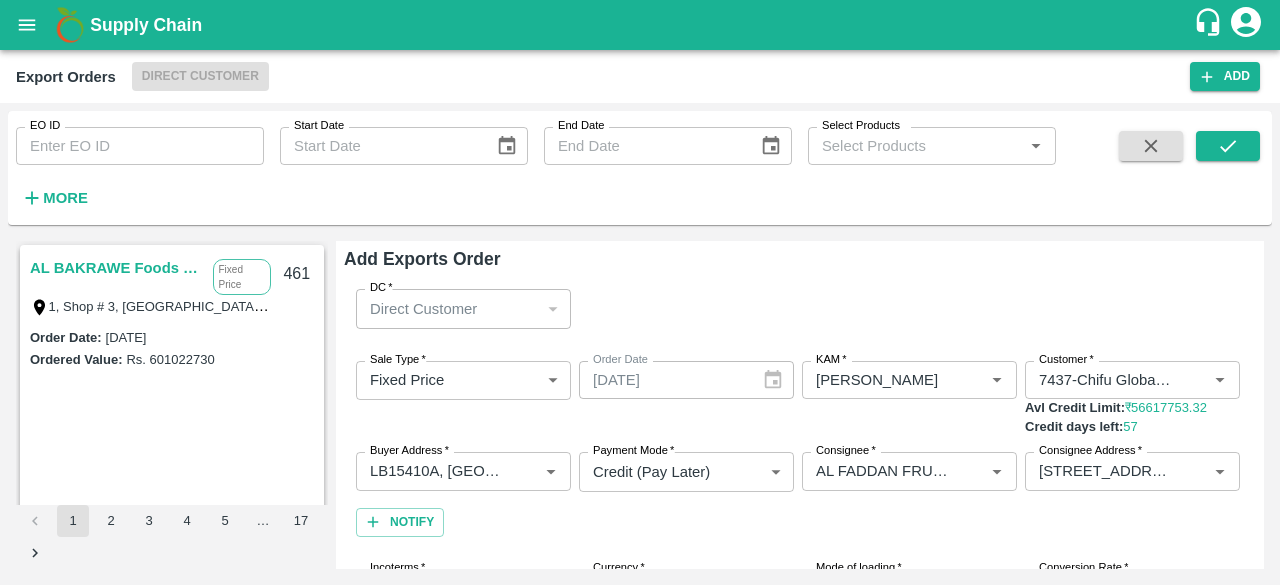 click on "Notify" at bounding box center (463, 522) 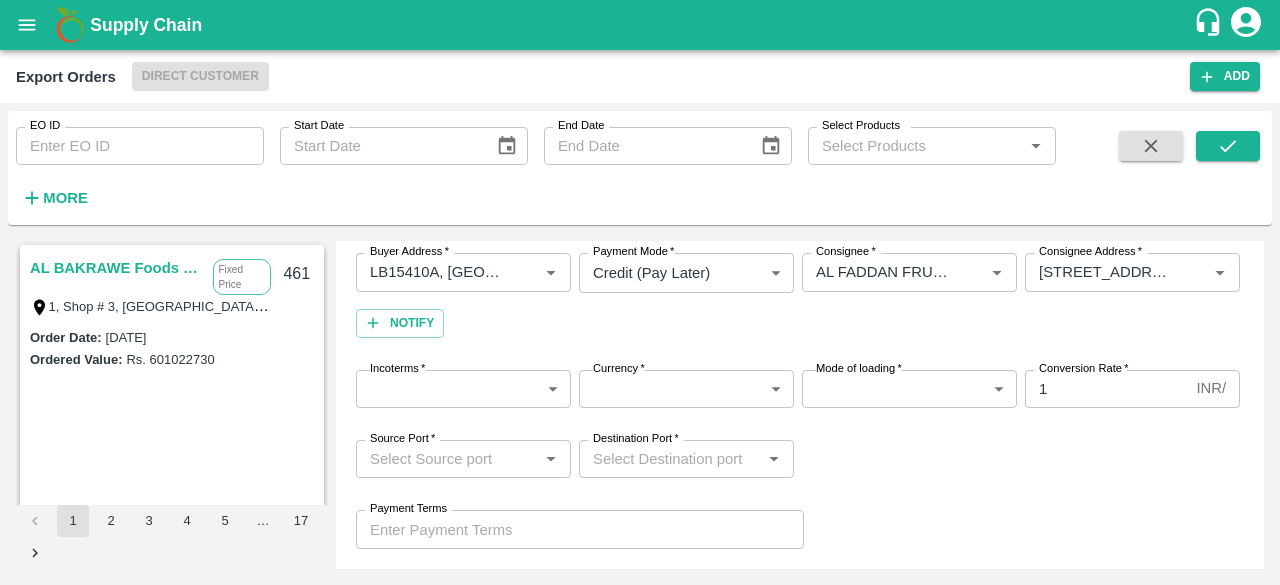 scroll, scrollTop: 200, scrollLeft: 0, axis: vertical 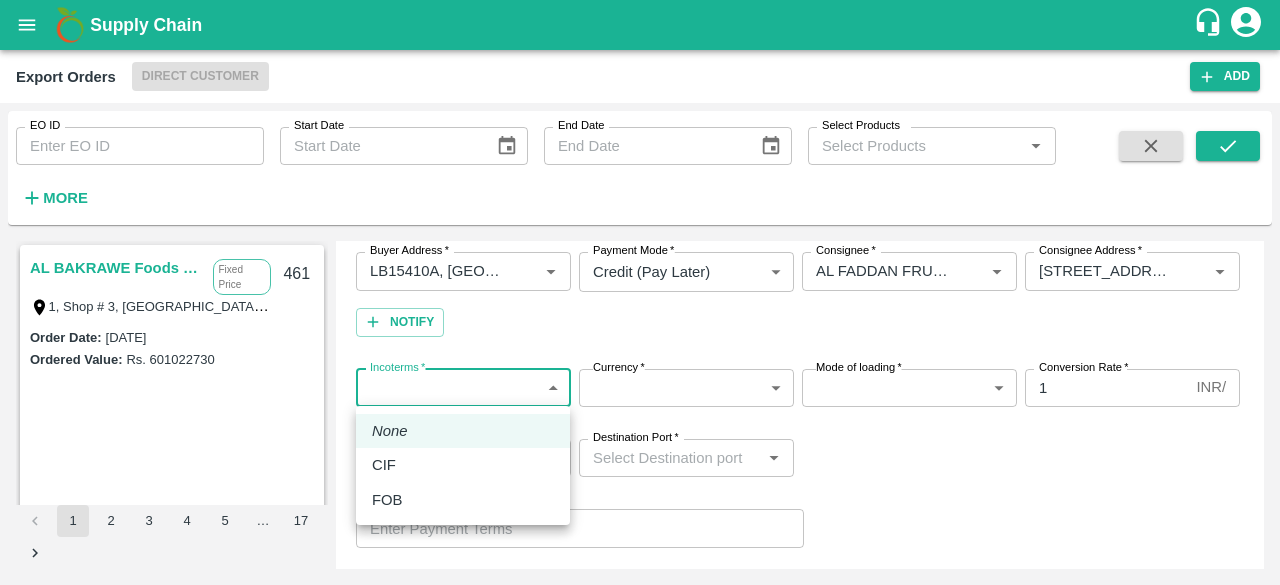 click on "Supply Chain Export Orders Direct Customer Add EO ID EO ID Start Date Start Date End Date End Date Select Products Select Products   * More AL BAKRAWE Foods FZE Fixed Price 1, Shop # 3, Ras Al Khor – central fruits and vegetables market, , , , , United Arab Emirates 461 Order Date : 23 Jul 2025 Ordered Value: Rs.   601022730 ABUSEEDO TRADING L.L.C Fixed Price Shop No.43, ,Wholesale Building No. 2 Central Fruit and Vegetable Market, PO BOX 4494 Dubai-U.A.E. 460 Order Date : 26 Jul 2025 Ordered Value: Rs.   1879951150 Chifu Global FZE Commission LB15410A, Jebel Ali Free Zone, Jafza, Dubai, Dubai, 400021, United Arab Emirates 459 Order Date : 07 Jul 2025 Ordered Value: Rs.   5128200 ABUSEEDO TRADING L.L.C Fixed Price Shop No.43, ,Wholesale Building No. 2 Central Fruit and Vegetable Market, PO BOX 4494 Dubai-U.A.E. 458 Order Date : 11 Jul 2025 Ordered Value: Rs.   17402800.8 Chifu Global FZE Commission LB15410A, Jebel Ali Free Zone, Jafza, Dubai, Dubai, 400021, United Arab Emirates 457 Order Date : Rs.   456" at bounding box center [640, 292] 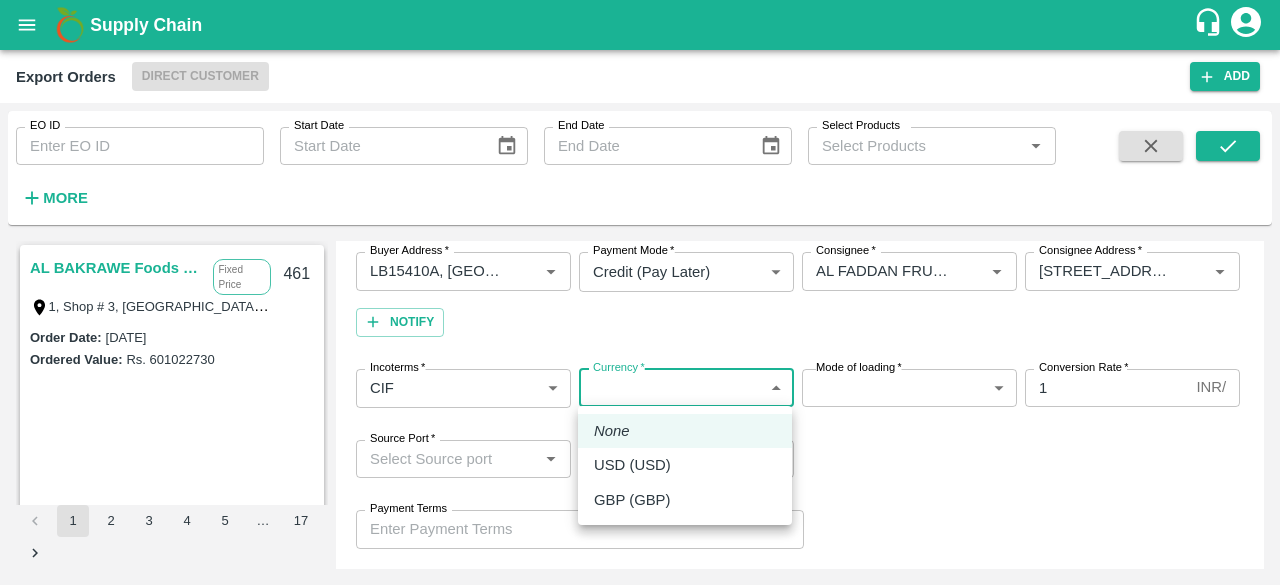 click on "Supply Chain Export Orders Direct Customer Add EO ID EO ID Start Date Start Date End Date End Date Select Products Select Products   * More AL BAKRAWE Foods FZE Fixed Price 1, Shop # 3, Ras Al Khor – central fruits and vegetables market, , , , , United Arab Emirates 461 Order Date : 23 Jul 2025 Ordered Value: Rs.   601022730 ABUSEEDO TRADING L.L.C Fixed Price Shop No.43, ,Wholesale Building No. 2 Central Fruit and Vegetable Market, PO BOX 4494 Dubai-U.A.E. 460 Order Date : 26 Jul 2025 Ordered Value: Rs.   1879951150 Chifu Global FZE Commission LB15410A, Jebel Ali Free Zone, Jafza, Dubai, Dubai, 400021, United Arab Emirates 459 Order Date : 07 Jul 2025 Ordered Value: Rs.   5128200 ABUSEEDO TRADING L.L.C Fixed Price Shop No.43, ,Wholesale Building No. 2 Central Fruit and Vegetable Market, PO BOX 4494 Dubai-U.A.E. 458 Order Date : 11 Jul 2025 Ordered Value: Rs.   17402800.8 Chifu Global FZE Commission LB15410A, Jebel Ali Free Zone, Jafza, Dubai, Dubai, 400021, United Arab Emirates 457 Order Date : Rs.   456" at bounding box center [640, 292] 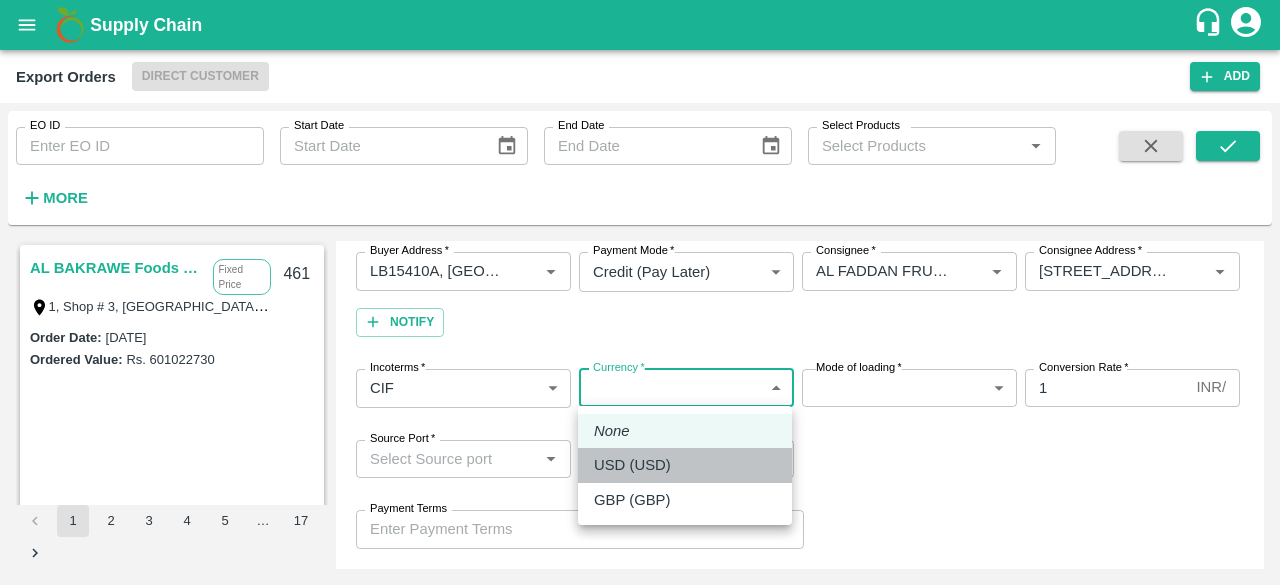 click on "USD (USD)" at bounding box center [685, 465] 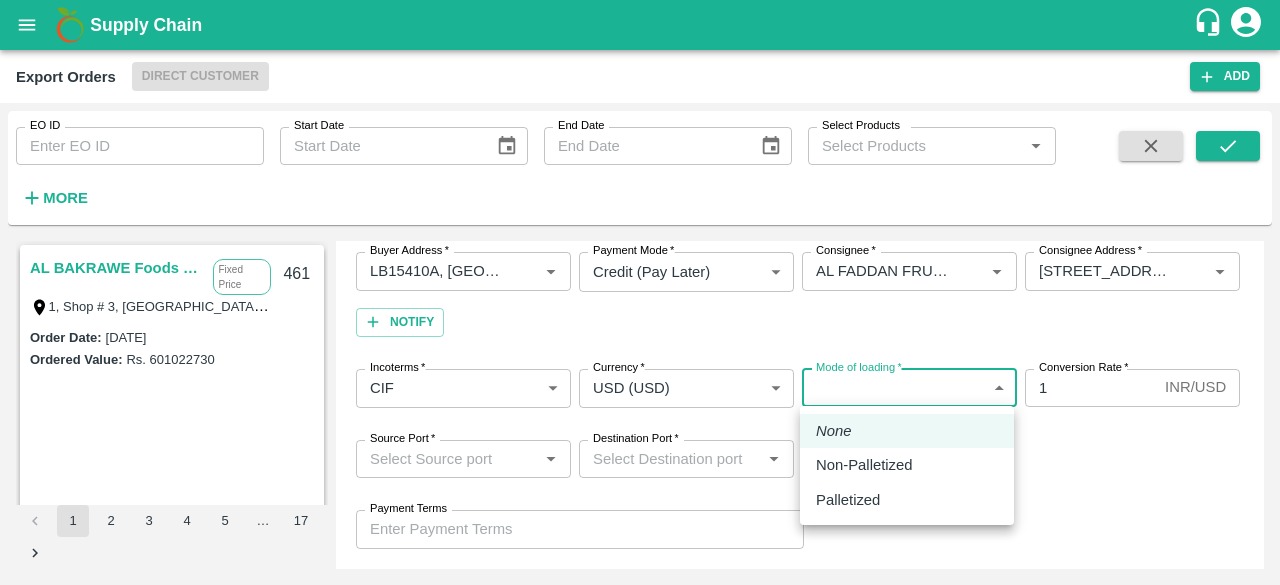 click on "Supply Chain Export Orders Direct Customer Add EO ID EO ID Start Date Start Date End Date End Date Select Products Select Products   * More AL BAKRAWE Foods FZE Fixed Price 1, Shop # 3, Ras Al Khor – central fruits and vegetables market, , , , , United Arab Emirates 461 Order Date : 23 Jul 2025 Ordered Value: Rs.   601022730 ABUSEEDO TRADING L.L.C Fixed Price Shop No.43, ,Wholesale Building No. 2 Central Fruit and Vegetable Market, PO BOX 4494 Dubai-U.A.E. 460 Order Date : 26 Jul 2025 Ordered Value: Rs.   1879951150 Chifu Global FZE Commission LB15410A, Jebel Ali Free Zone, Jafza, Dubai, Dubai, 400021, United Arab Emirates 459 Order Date : 07 Jul 2025 Ordered Value: Rs.   5128200 ABUSEEDO TRADING L.L.C Fixed Price Shop No.43, ,Wholesale Building No. 2 Central Fruit and Vegetable Market, PO BOX 4494 Dubai-U.A.E. 458 Order Date : 11 Jul 2025 Ordered Value: Rs.   17402800.8 Chifu Global FZE Commission LB15410A, Jebel Ali Free Zone, Jafza, Dubai, Dubai, 400021, United Arab Emirates 457 Order Date : Rs.   456" at bounding box center (640, 292) 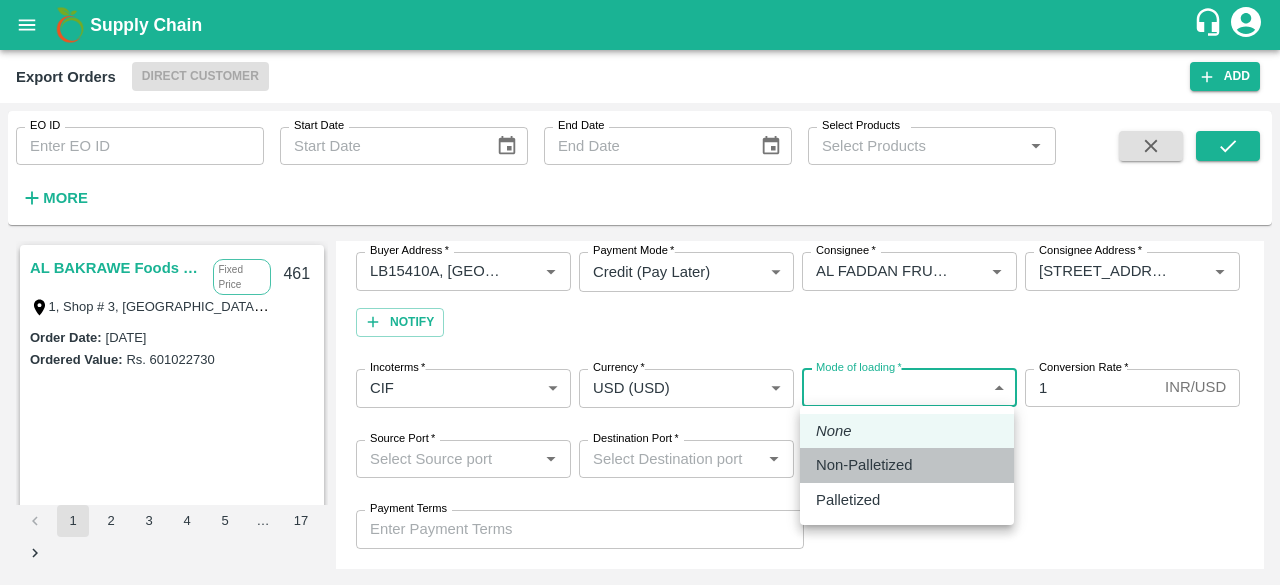 click on "Non-Palletized" at bounding box center [864, 465] 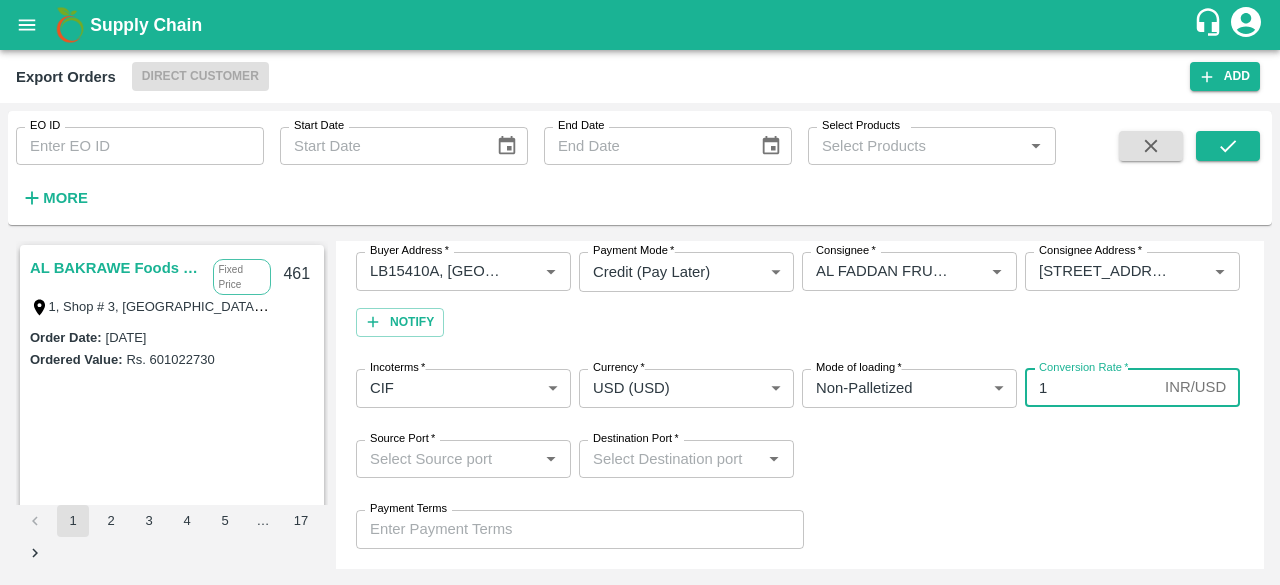 click on "1" at bounding box center (1091, 388) 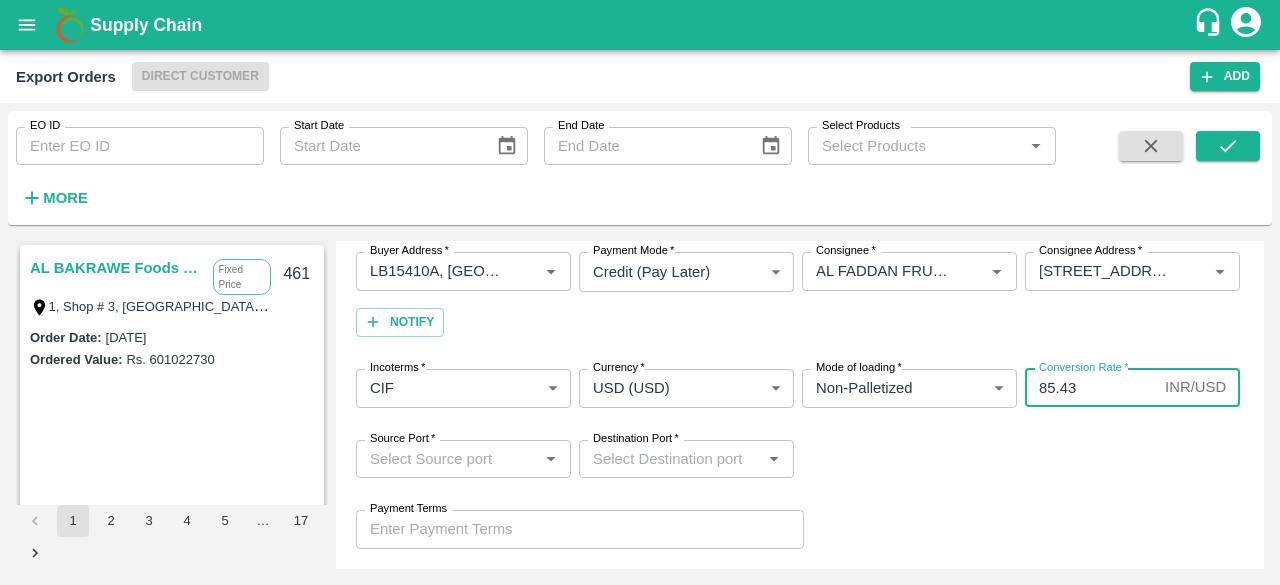type on "85.43" 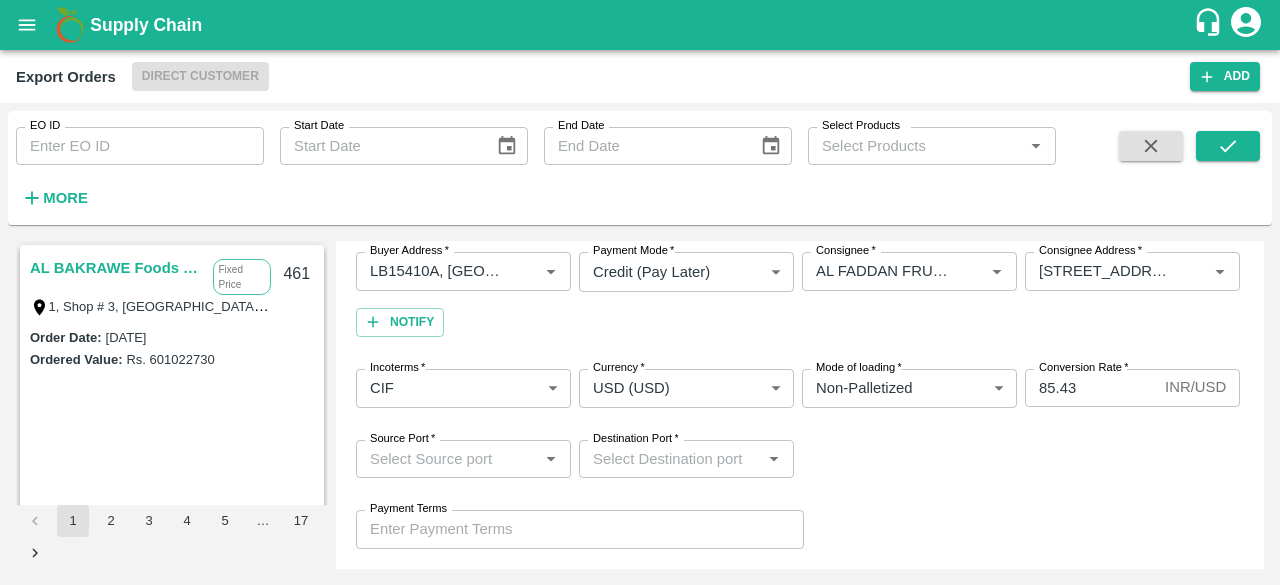 click on "Source Port   * Source Port   * Destination Port   * Destination Port   *" at bounding box center (800, 459) 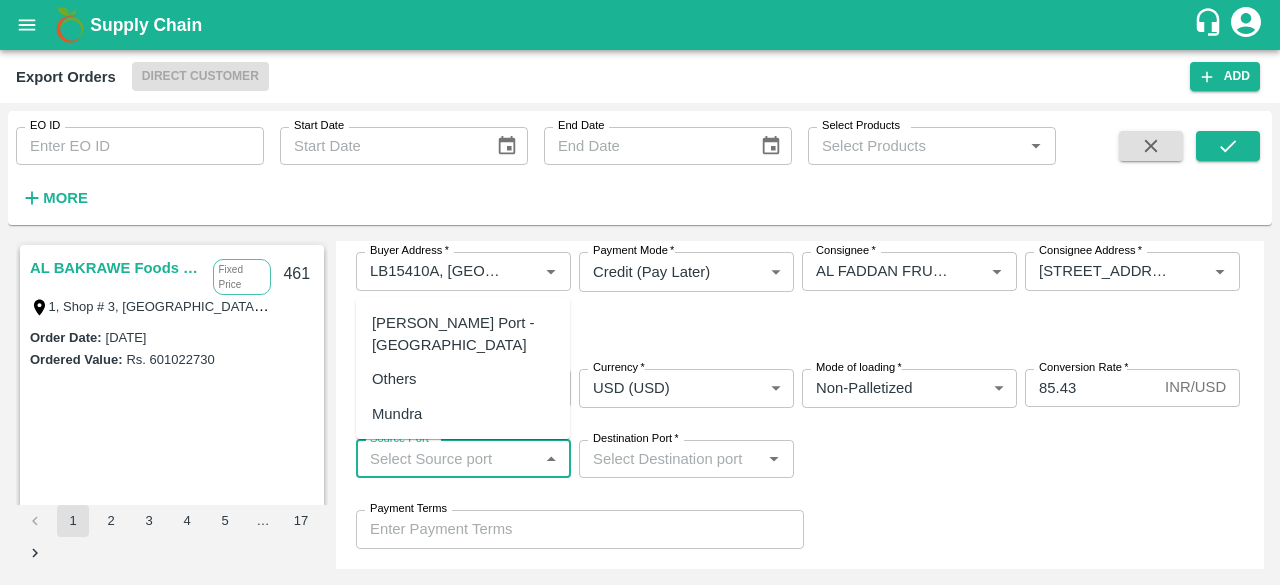 click on "Source Port   *" at bounding box center [447, 459] 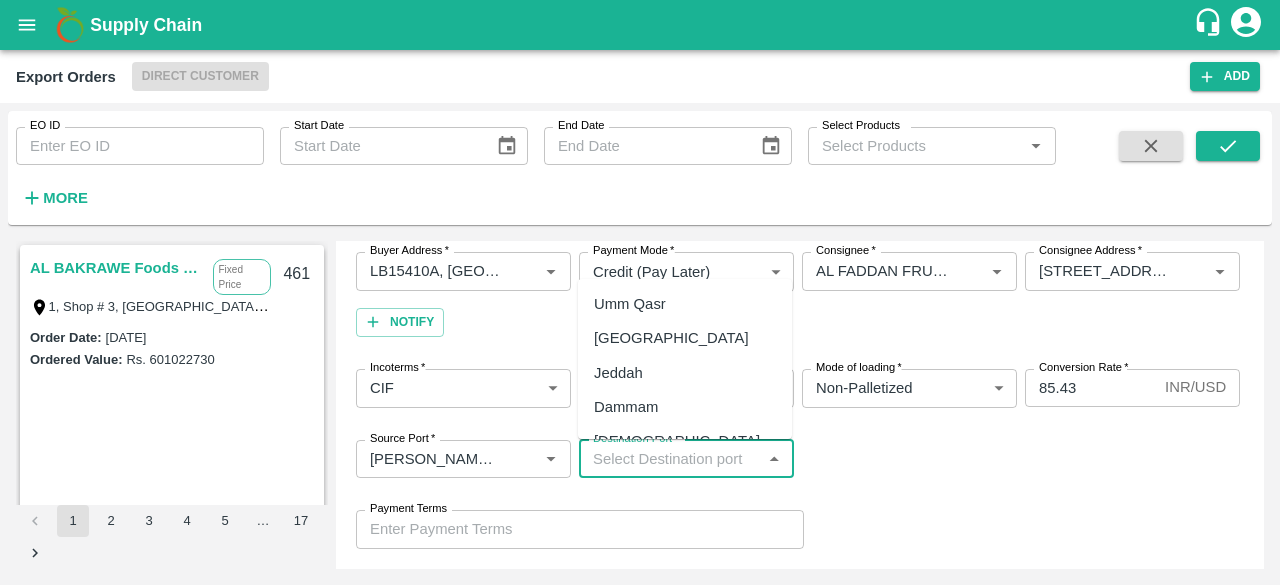 click on "Destination Port   *" at bounding box center (670, 459) 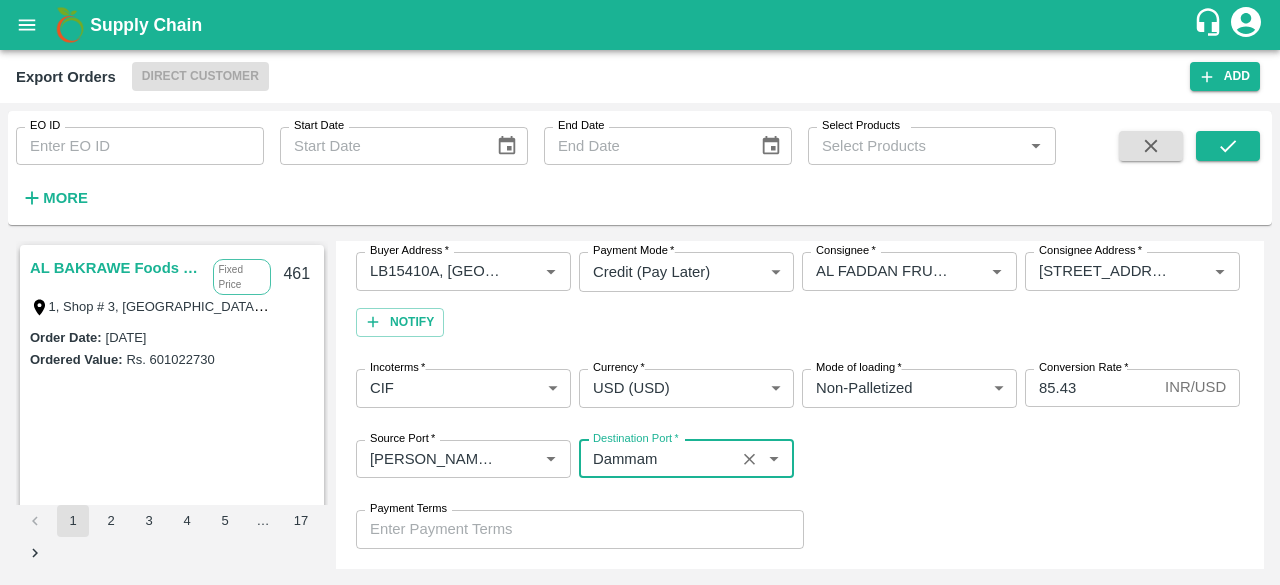 click on "Payment Terms Payment Terms" at bounding box center (800, 529) 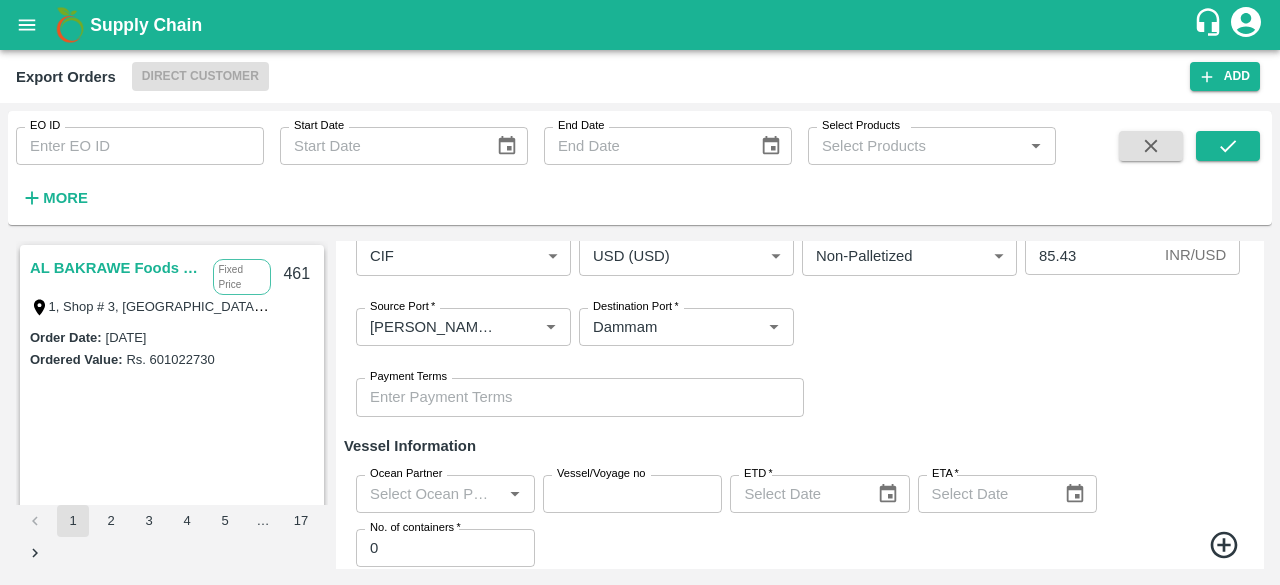 scroll, scrollTop: 332, scrollLeft: 0, axis: vertical 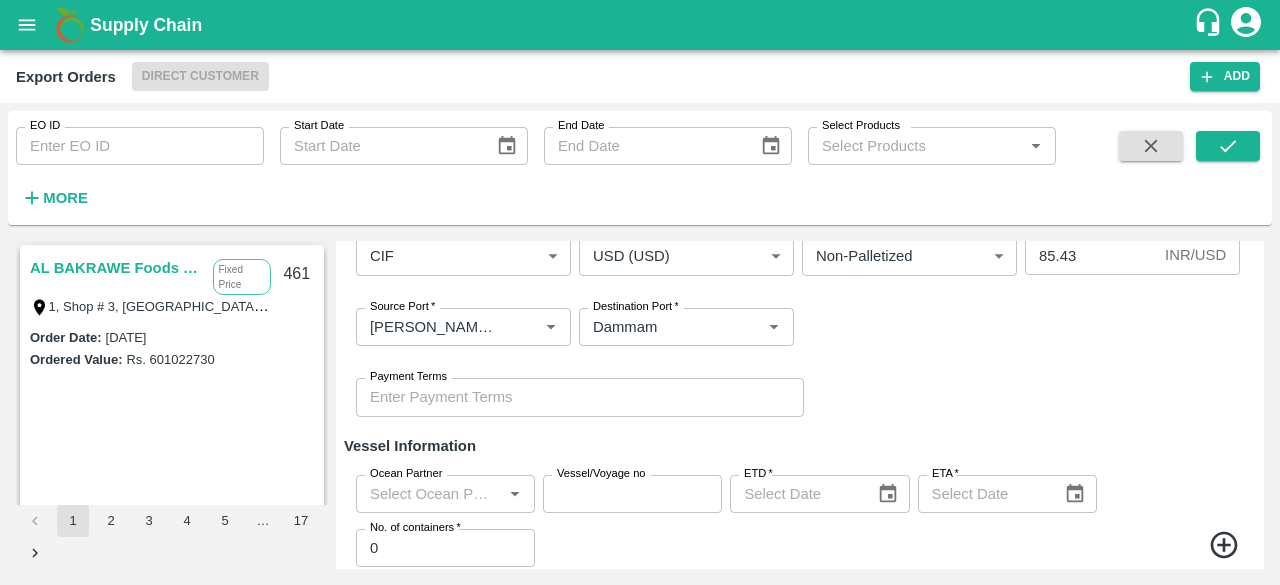 type on "DD/MM/YYYY" 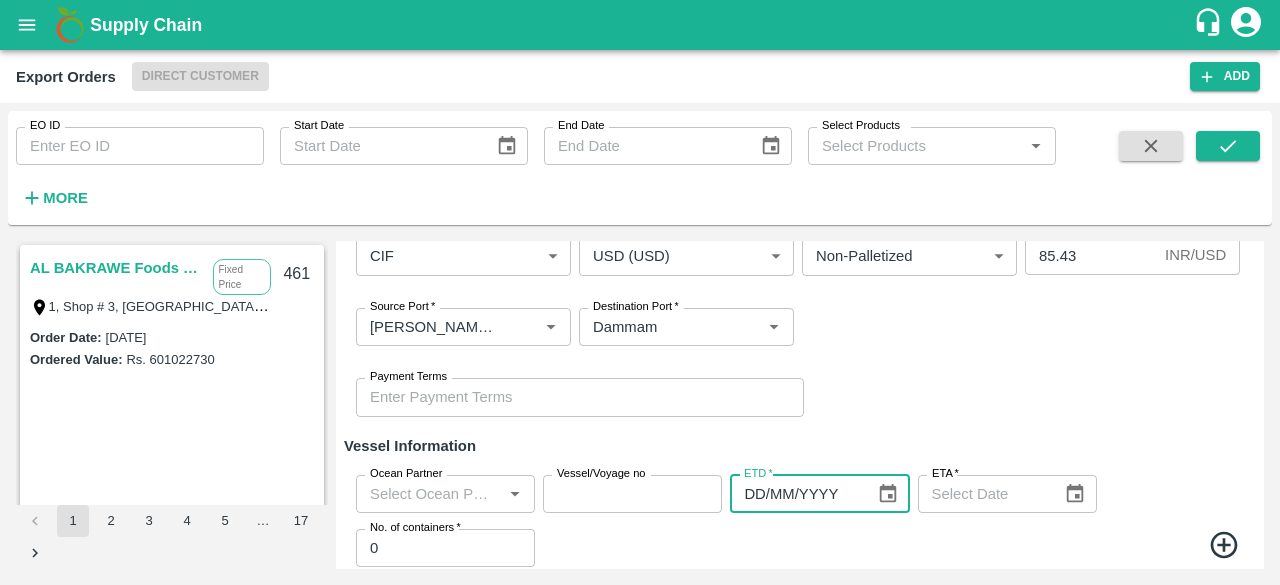 click on "DD/MM/YYYY" at bounding box center (795, 494) 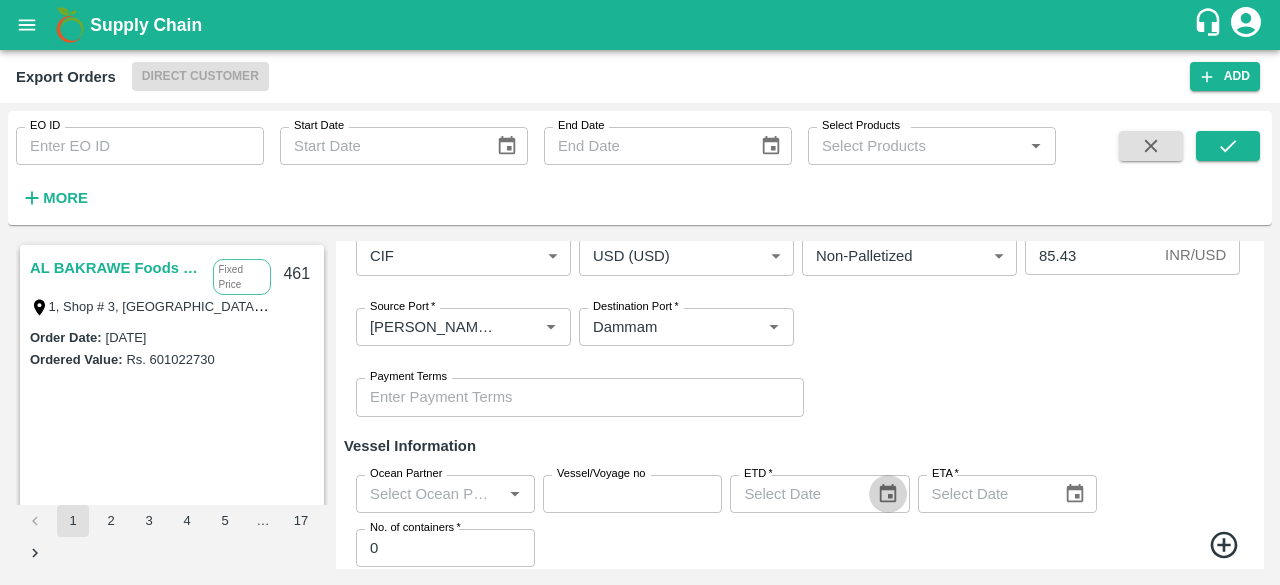 click 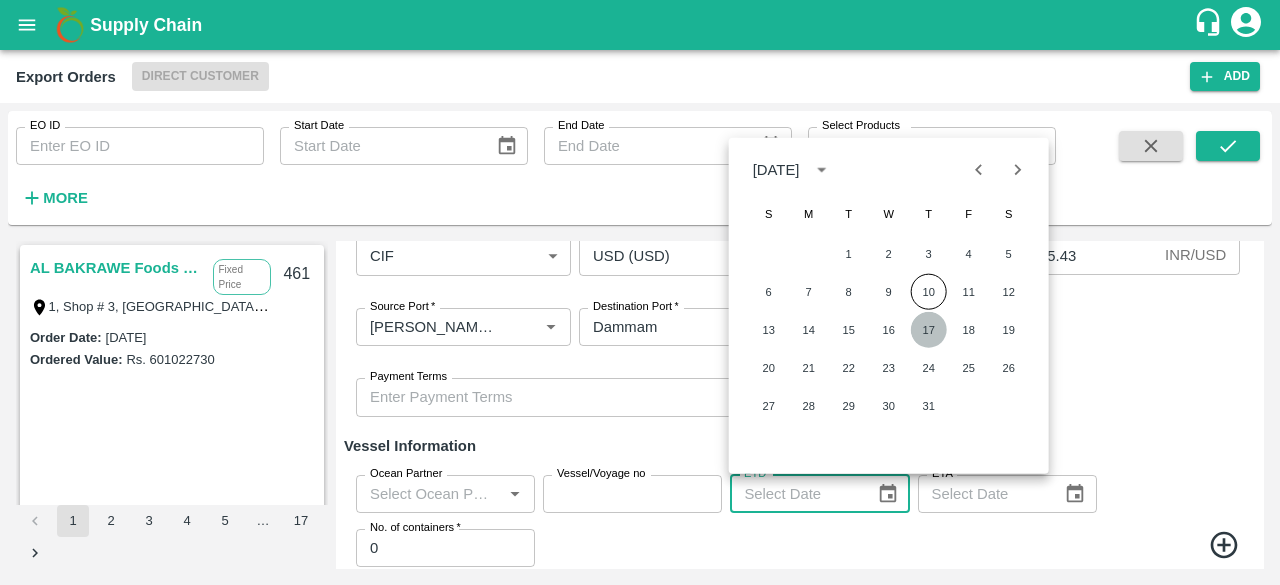 click on "17" at bounding box center (929, 330) 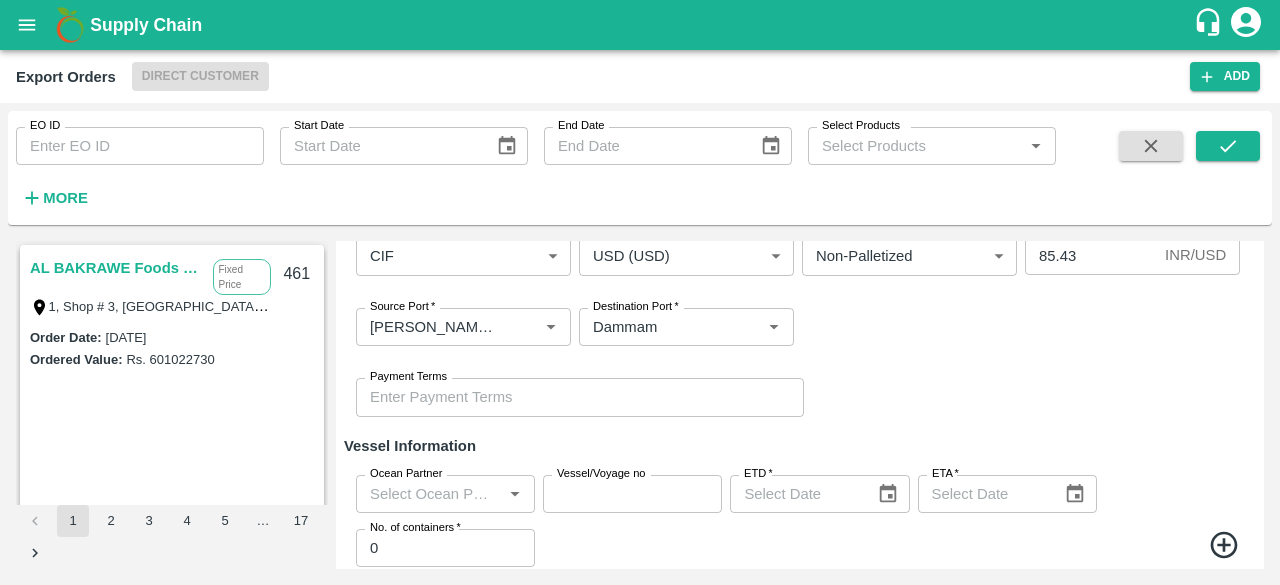 type on "17/07/2025" 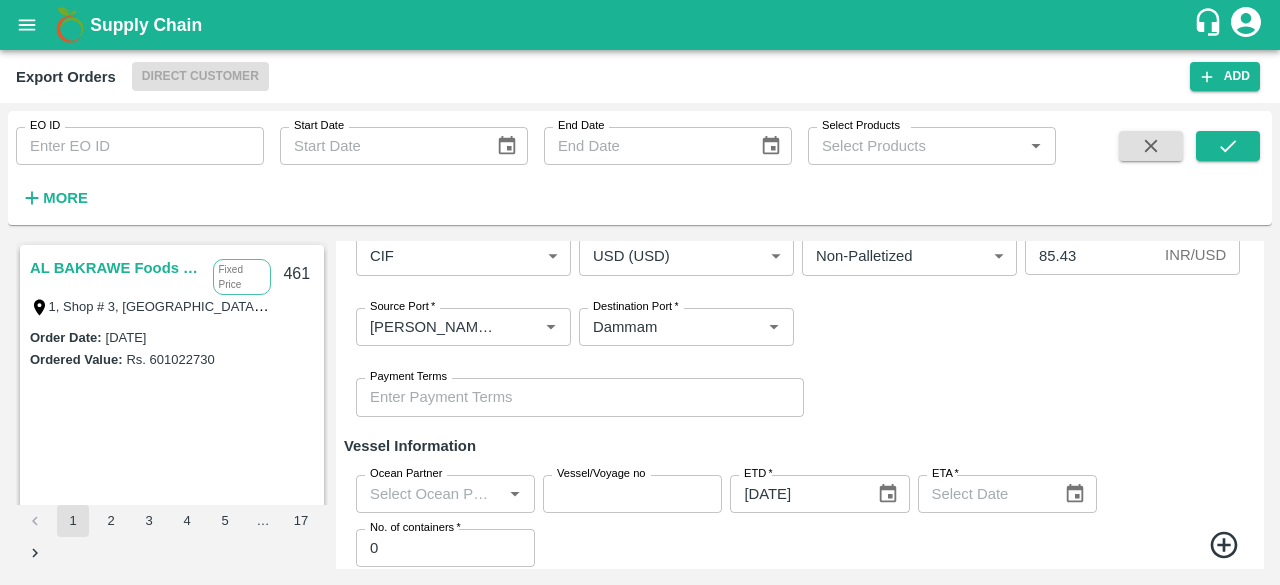 click on "ETA" at bounding box center (1007, 494) 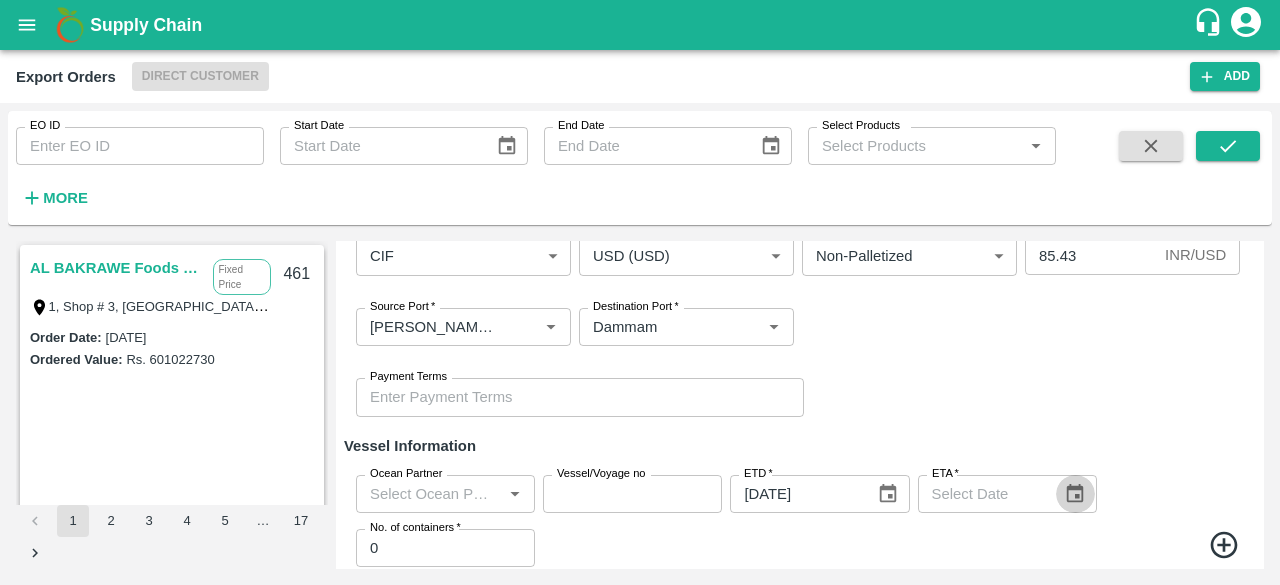 click 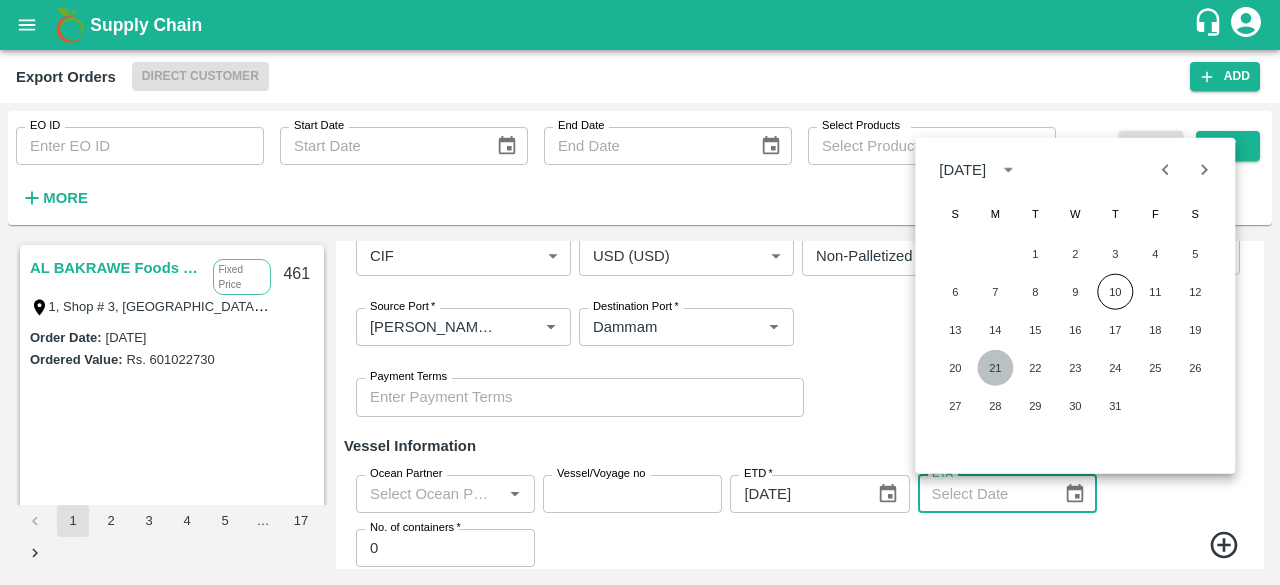click on "21" at bounding box center [995, 368] 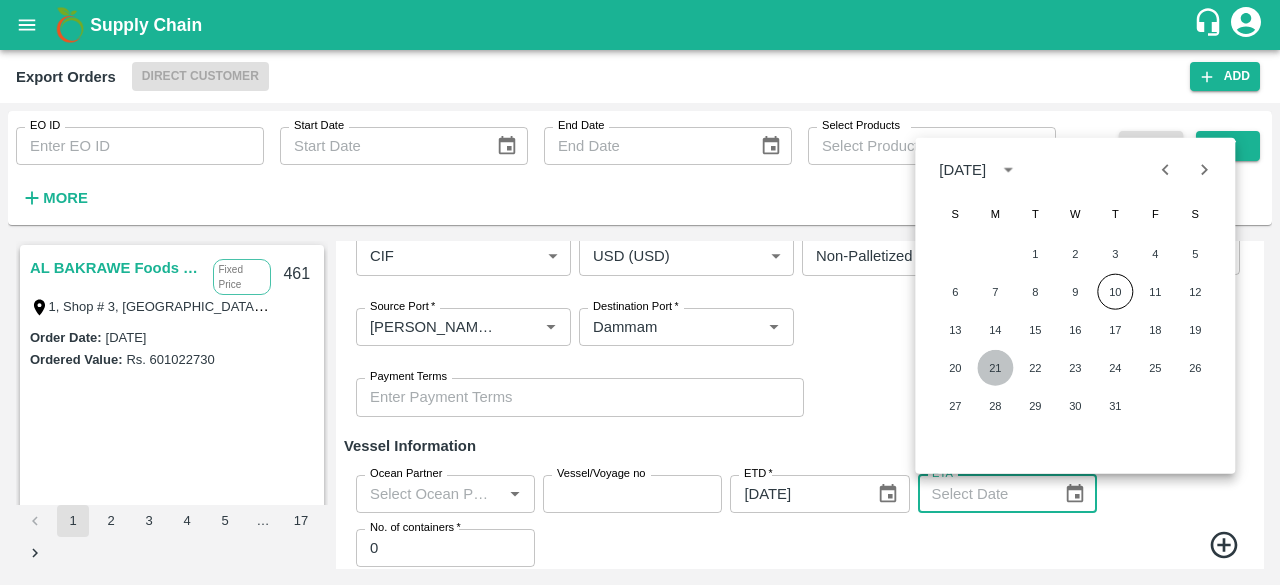 type on "21/07/2025" 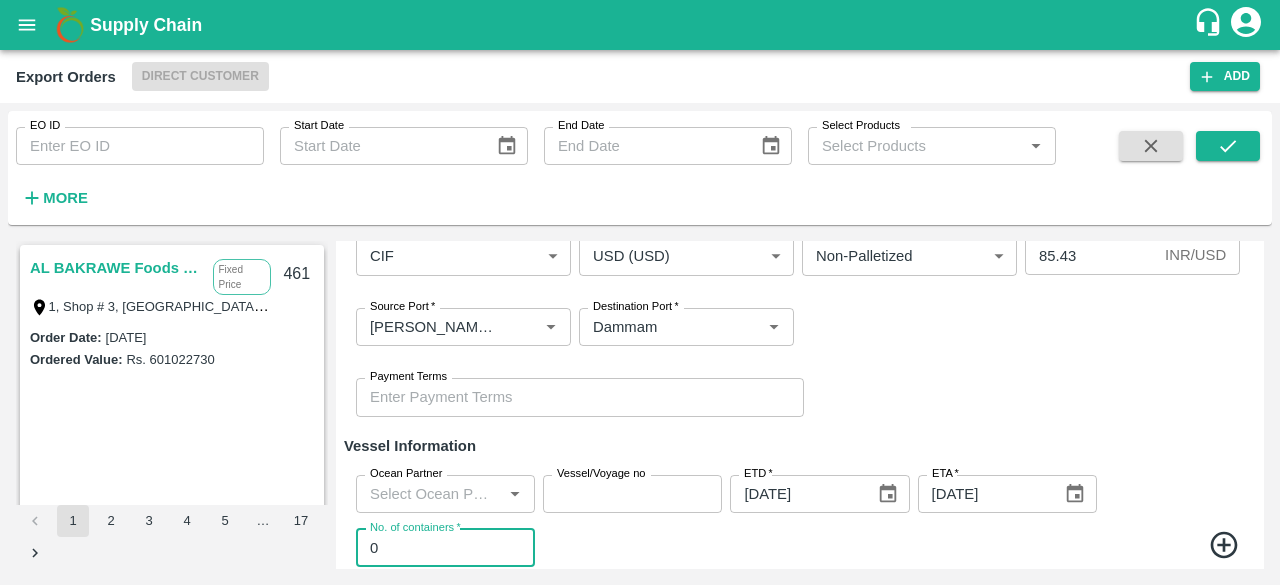 click on "0" at bounding box center (445, 548) 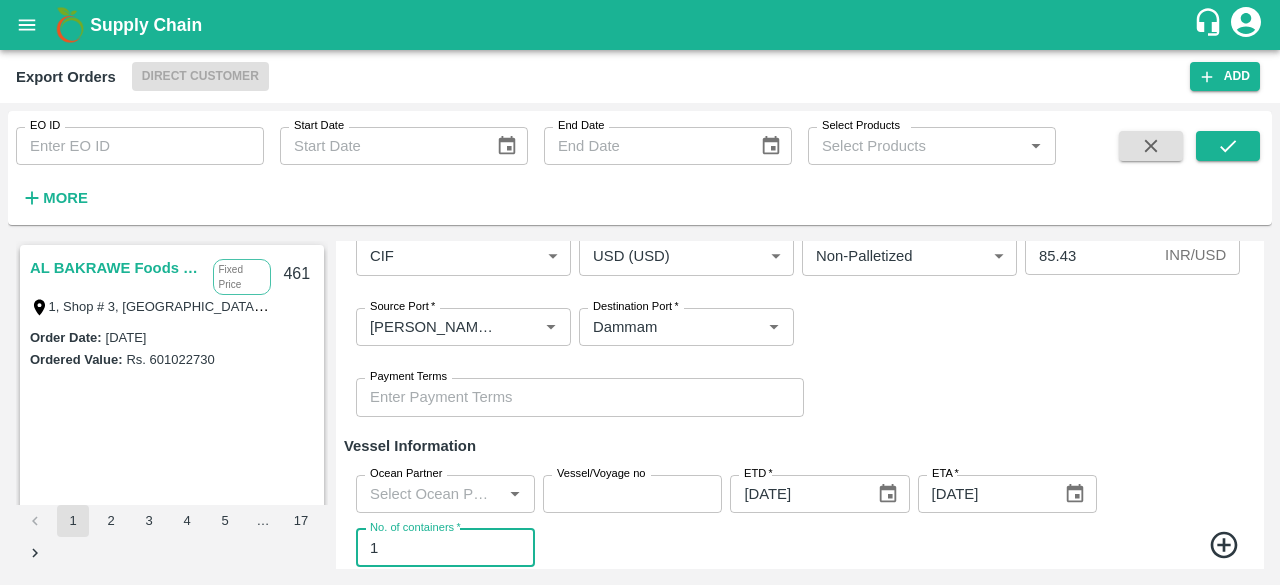 type on "1" 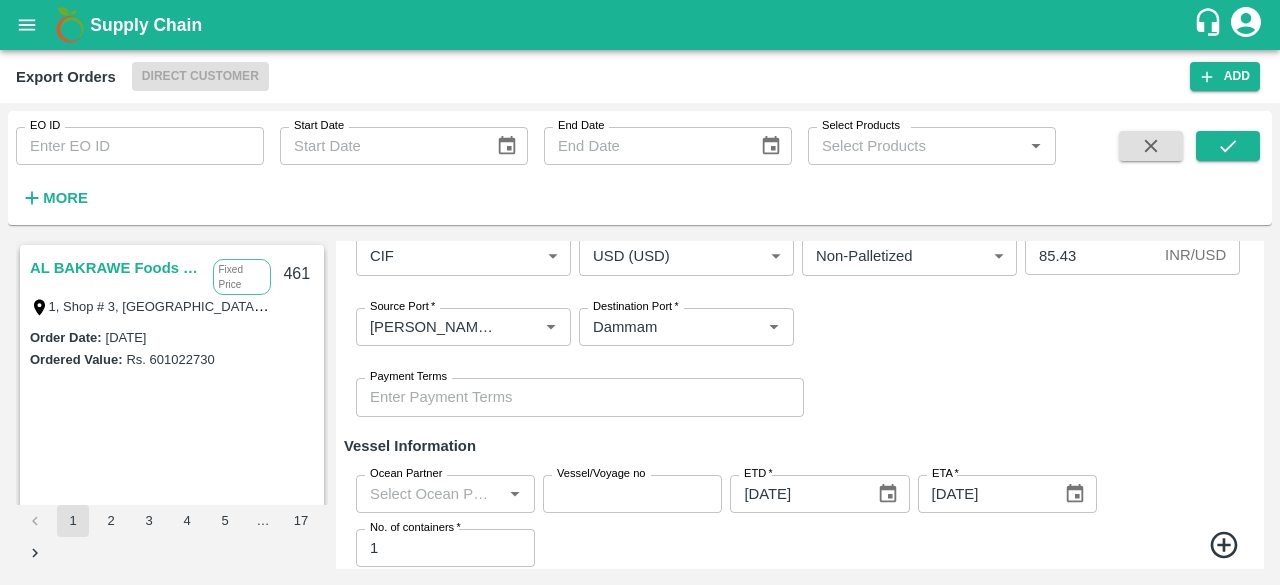 click at bounding box center (893, 548) 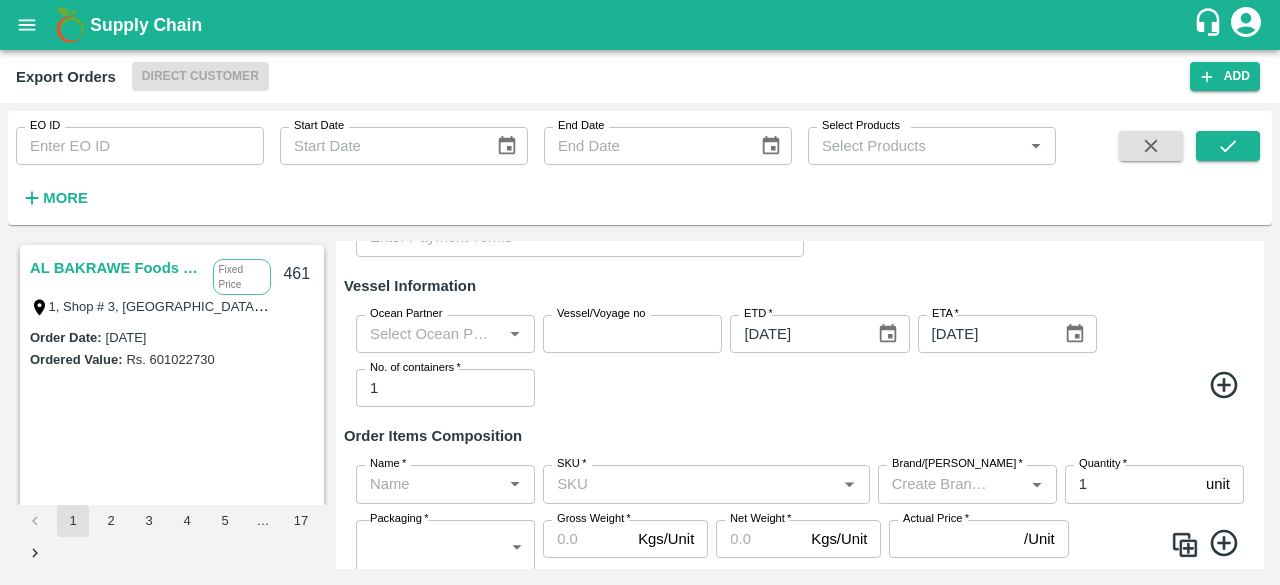 scroll, scrollTop: 492, scrollLeft: 0, axis: vertical 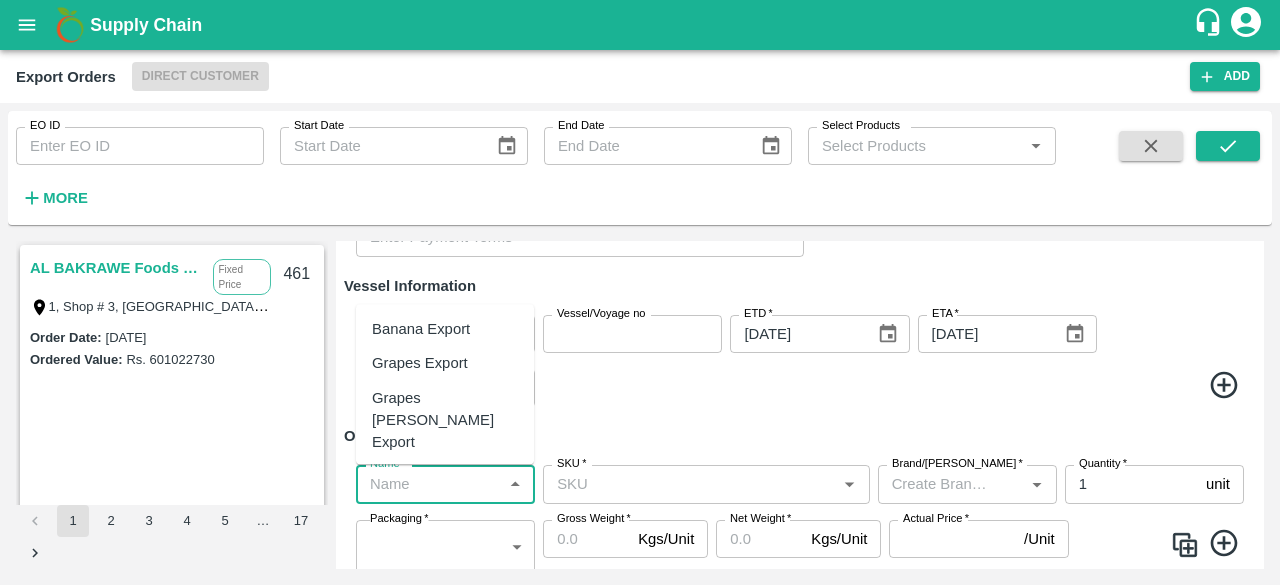click on "Name   *" at bounding box center [429, 484] 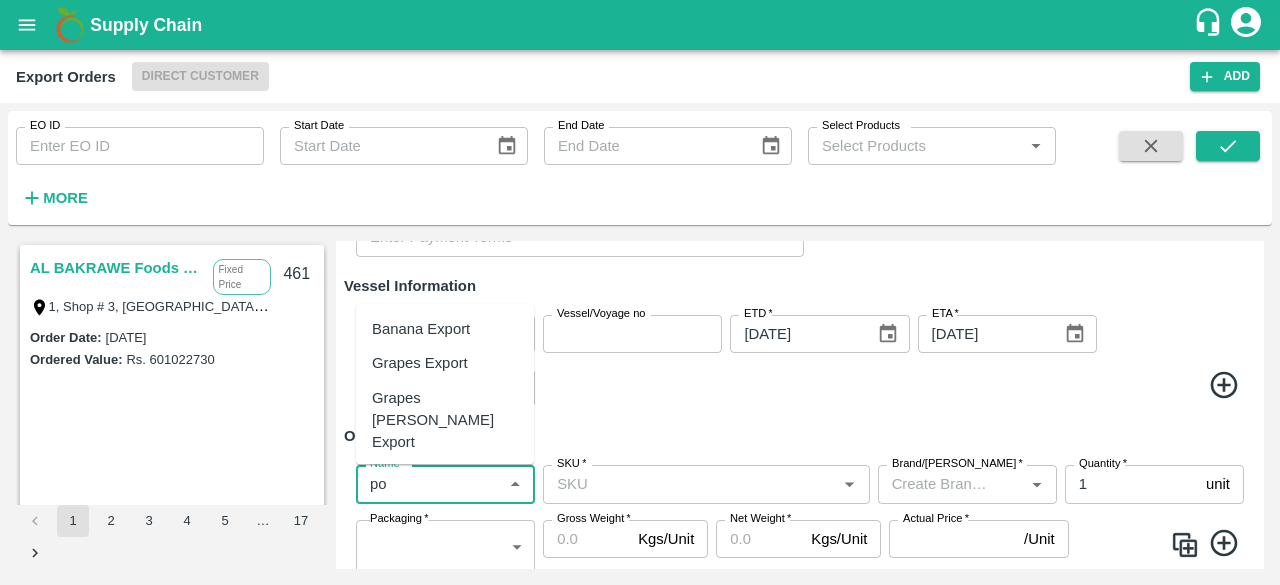 type on "pom" 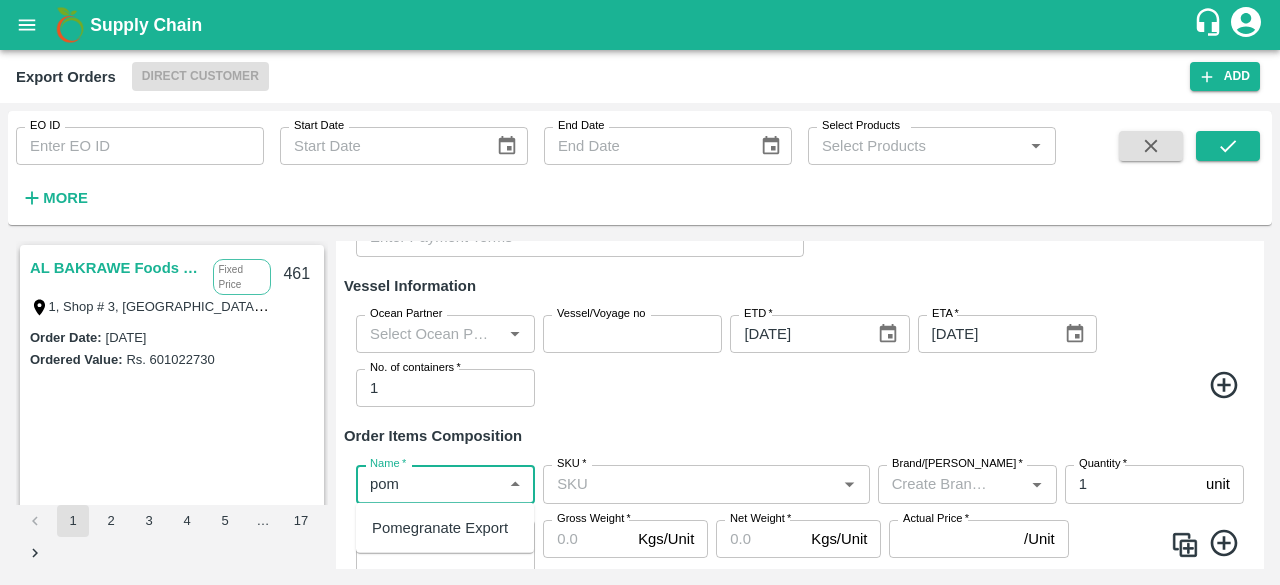 click on "Pomegranate Export" at bounding box center [440, 528] 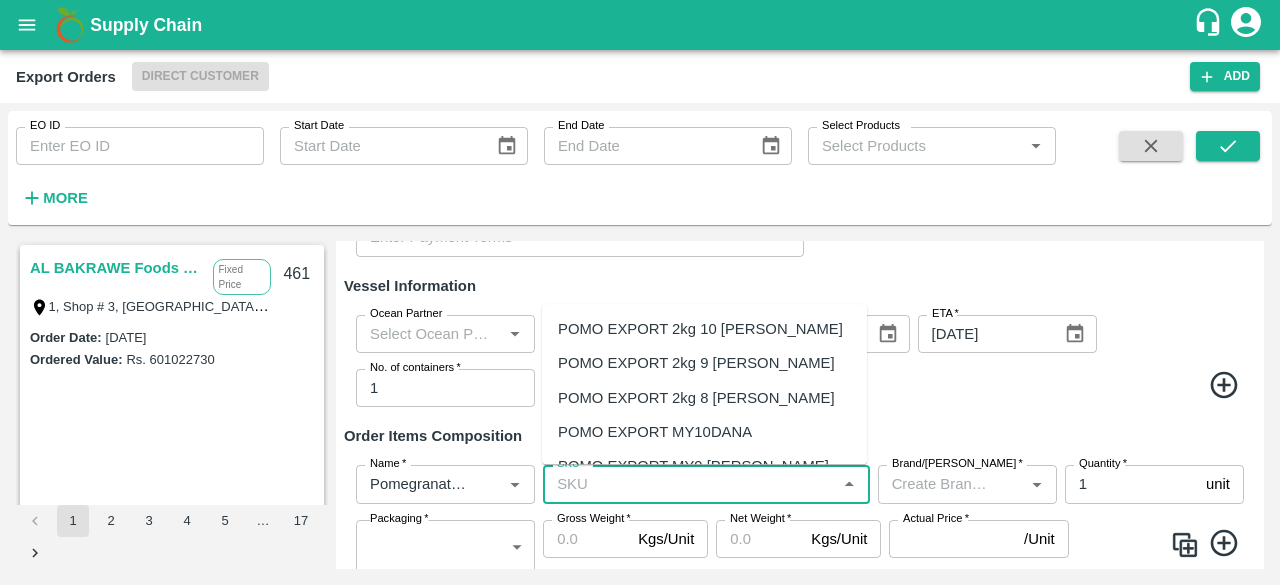 click on "SKU   *" at bounding box center [689, 484] 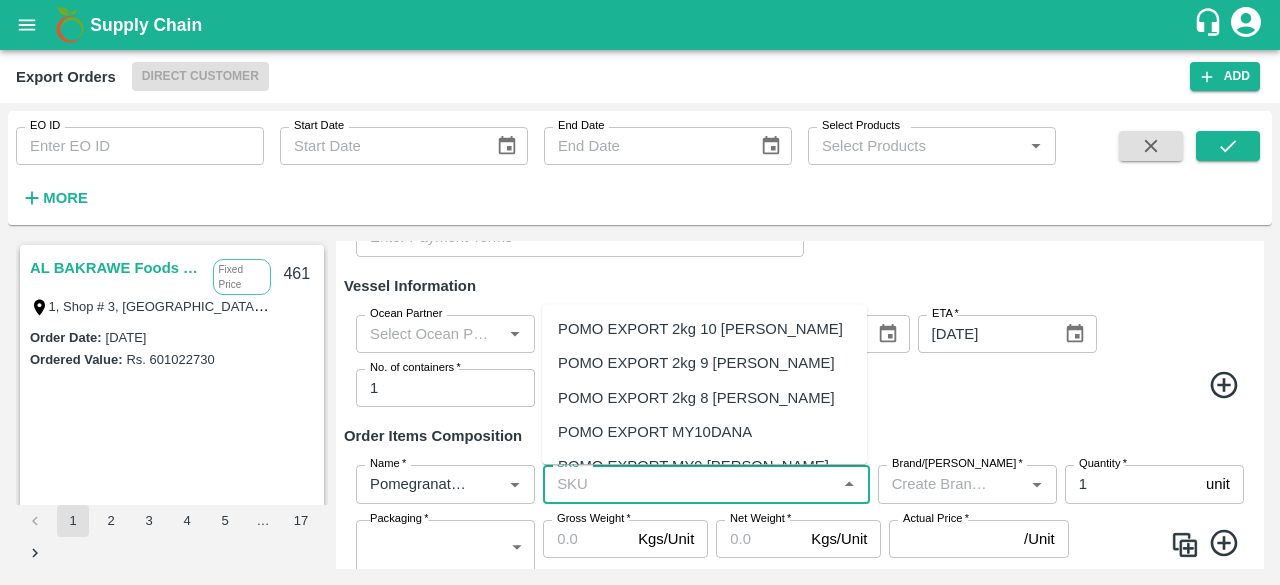 click on "POMO EXPORT 2kg 10 [PERSON_NAME]" at bounding box center [700, 329] 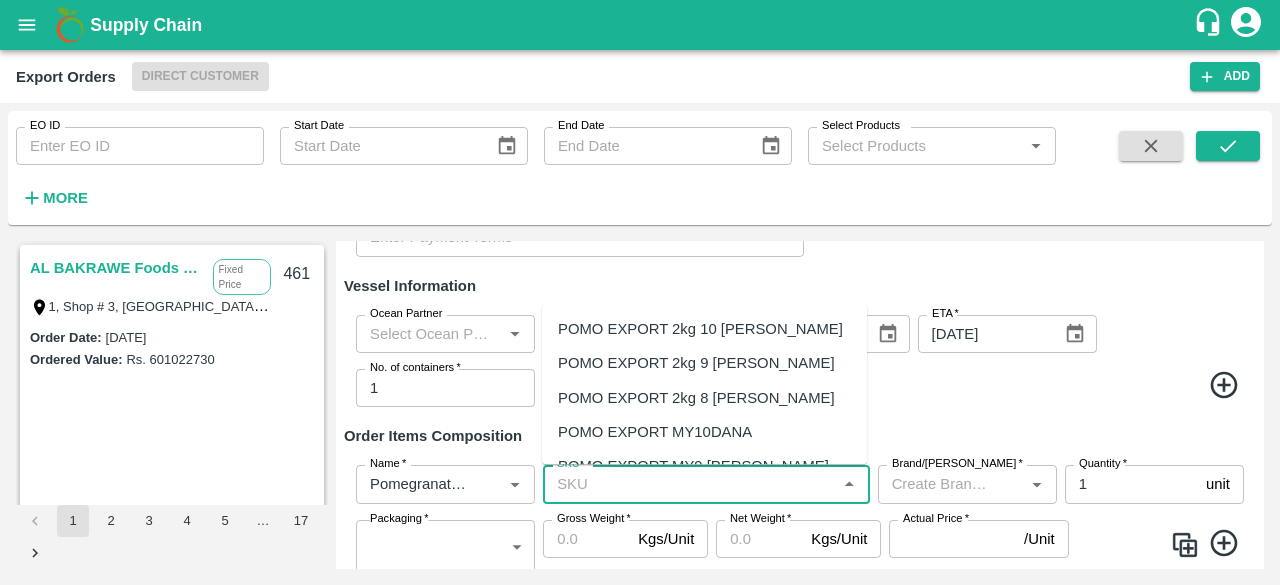 type on "POMO EXPORT 2kg 10 [PERSON_NAME]" 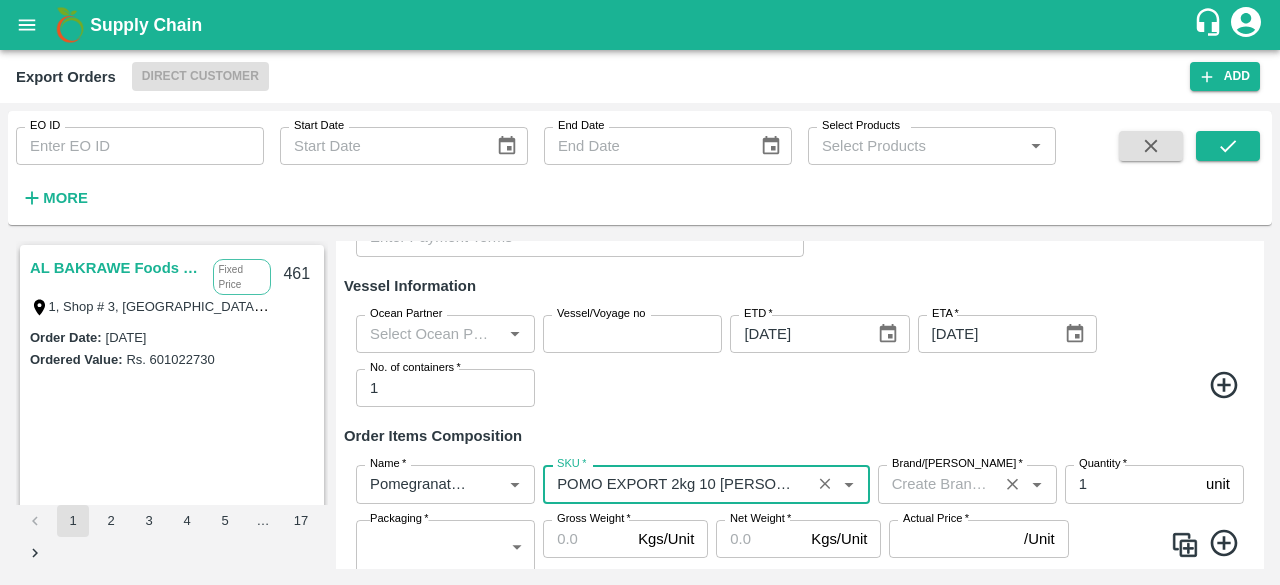 scroll, scrollTop: 566, scrollLeft: 0, axis: vertical 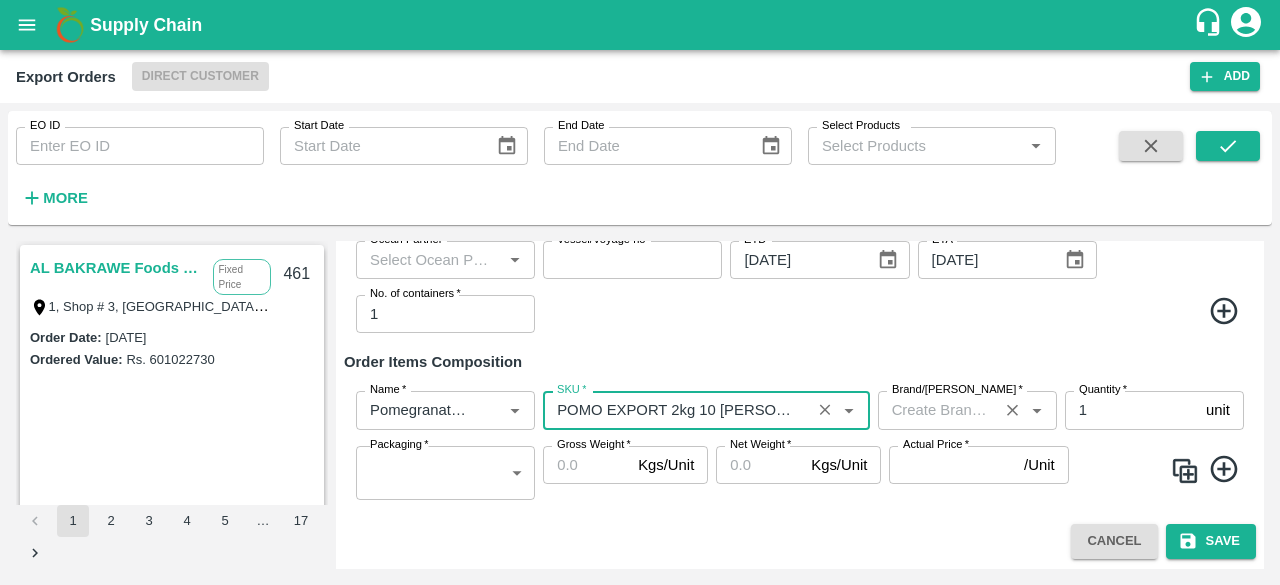 click on "Brand/Marka   *" at bounding box center [938, 410] 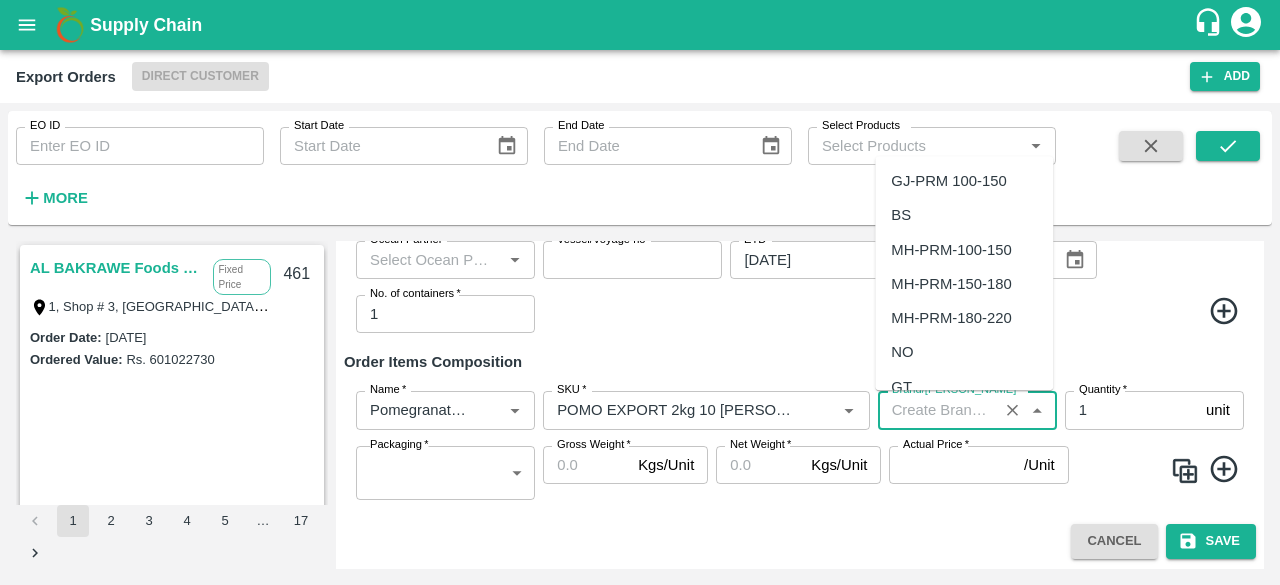 click on "NO" at bounding box center (902, 353) 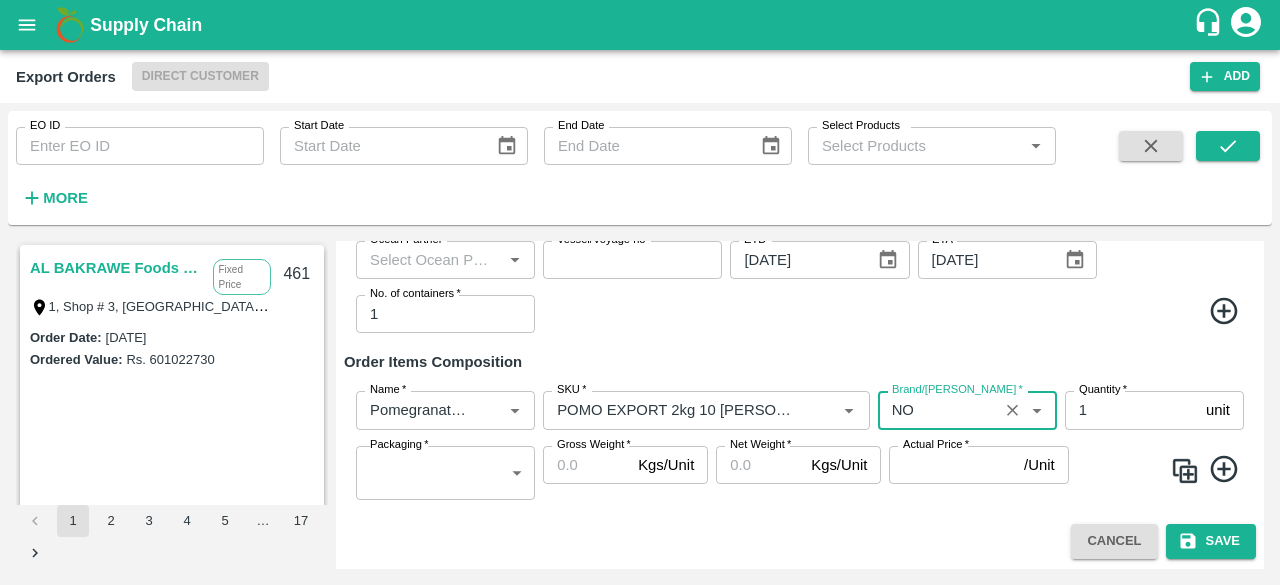 click on "1" at bounding box center (1131, 410) 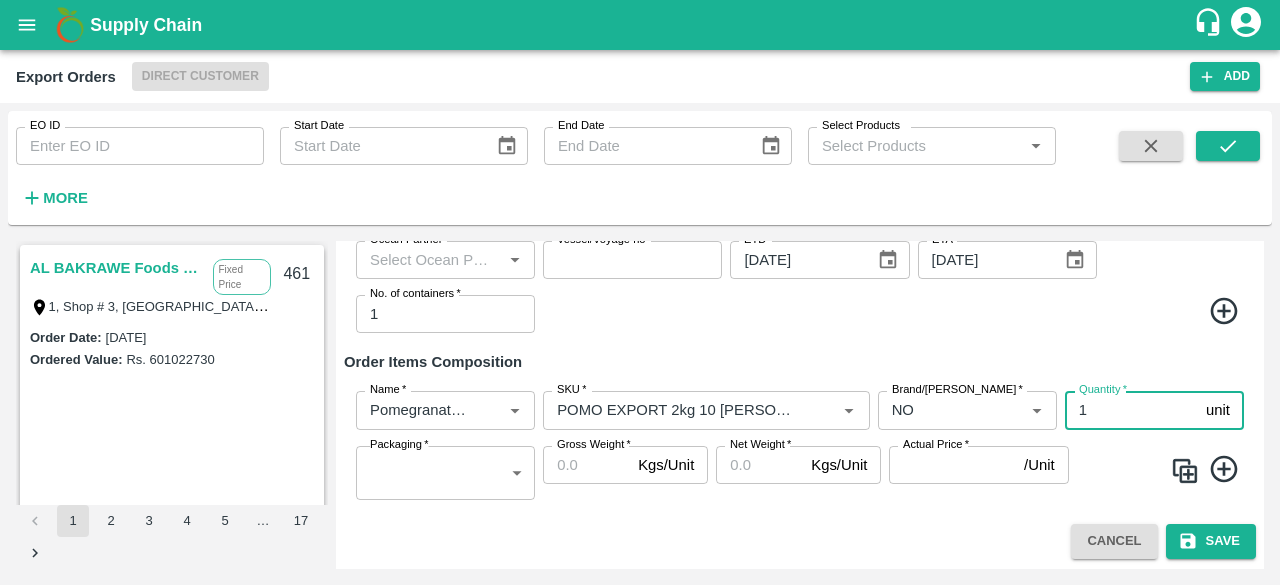 scroll, scrollTop: 518, scrollLeft: 0, axis: vertical 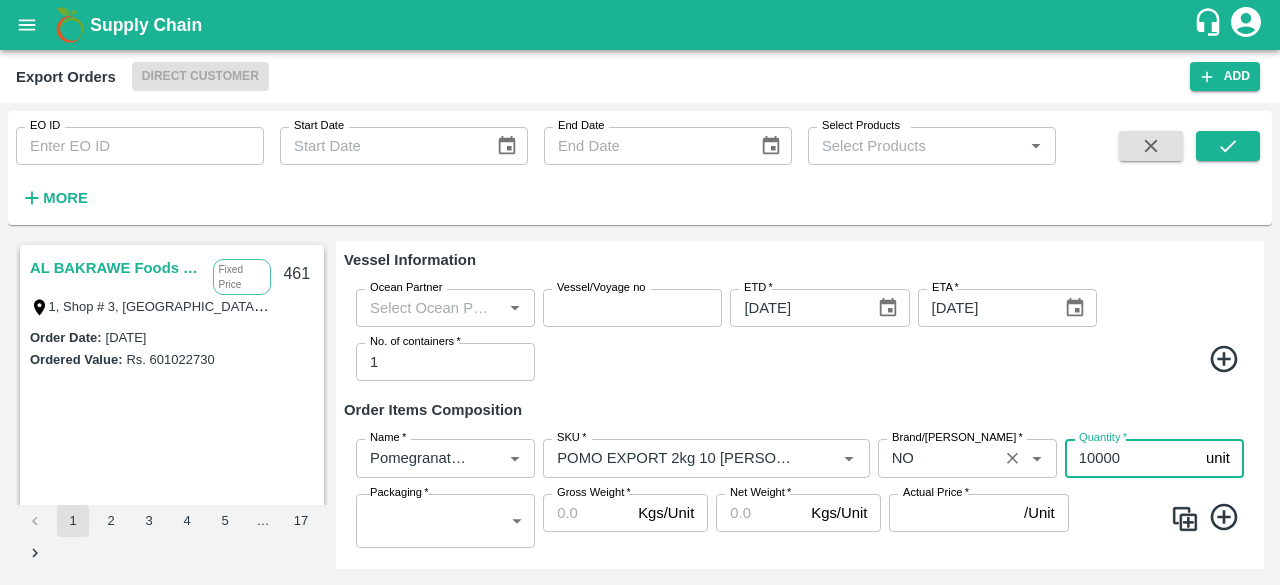 type on "10000" 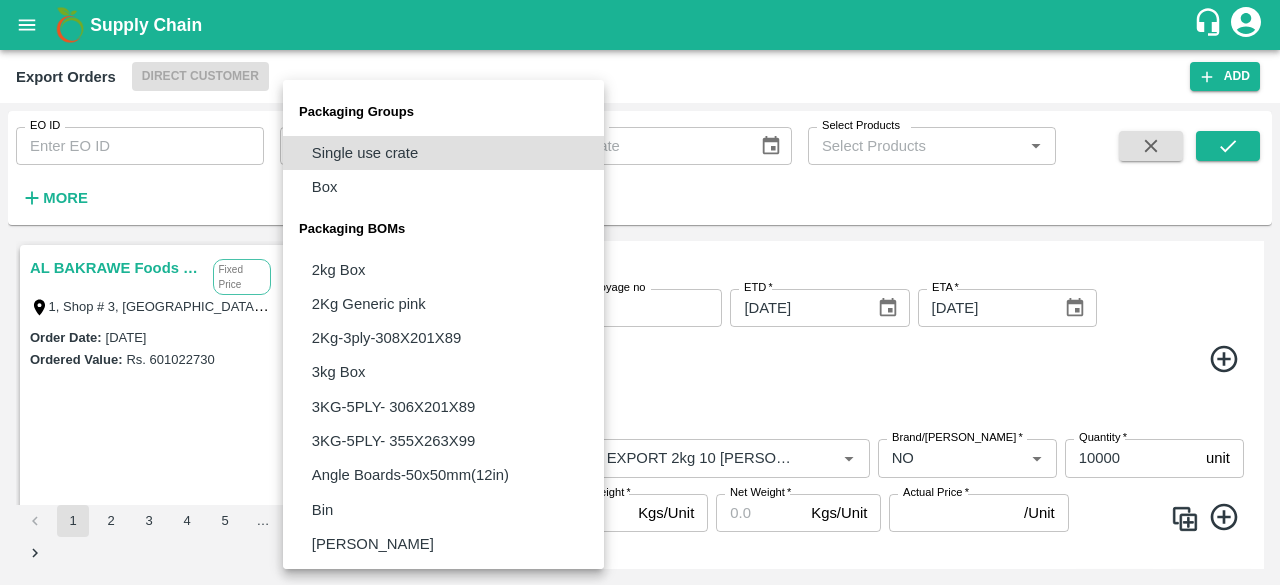 click on "Supply Chain Export Orders Direct Customer Add EO ID EO ID Start Date Start Date End Date End Date Select Products Select Products   * More AL BAKRAWE Foods FZE Fixed Price 1, Shop # 3, Ras Al Khor – central fruits and vegetables market, , , , , United Arab Emirates 461 Order Date : 23 Jul 2025 Ordered Value: Rs.   601022730 ABUSEEDO TRADING L.L.C Fixed Price Shop No.43, ,Wholesale Building No. 2 Central Fruit and Vegetable Market, PO BOX 4494 Dubai-U.A.E. 460 Order Date : 26 Jul 2025 Ordered Value: Rs.   1879951150 Chifu Global FZE Commission LB15410A, Jebel Ali Free Zone, Jafza, Dubai, Dubai, 400021, United Arab Emirates 459 Order Date : 07 Jul 2025 Ordered Value: Rs.   5128200 ABUSEEDO TRADING L.L.C Fixed Price Shop No.43, ,Wholesale Building No. 2 Central Fruit and Vegetable Market, PO BOX 4494 Dubai-U.A.E. 458 Order Date : 11 Jul 2025 Ordered Value: Rs.   17402800.8 Chifu Global FZE Commission LB15410A, Jebel Ali Free Zone, Jafza, Dubai, Dubai, 400021, United Arab Emirates 457 Order Date : Rs.   456" at bounding box center [640, 292] 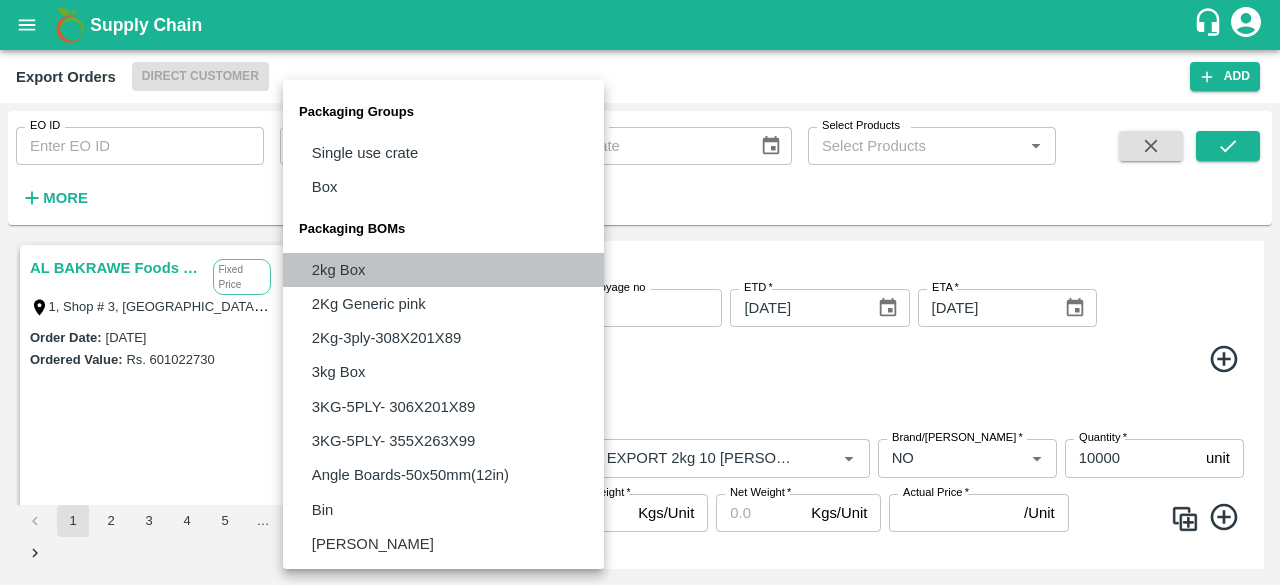 click on "2kg Box" at bounding box center [443, 270] 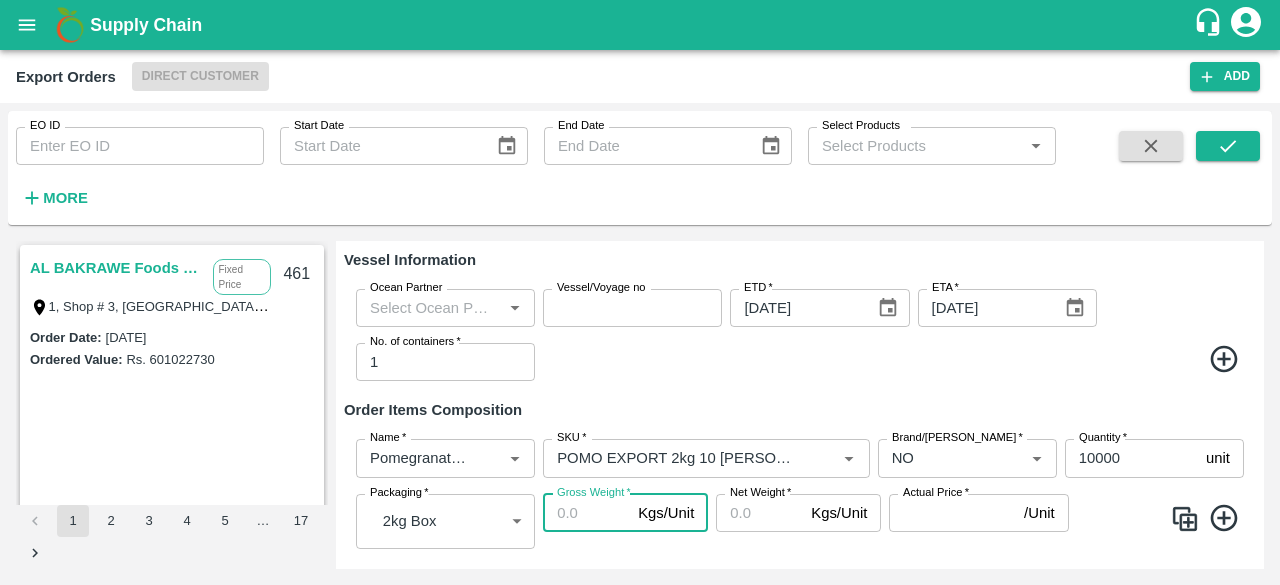 click on "Gross Weight   *" at bounding box center (586, 513) 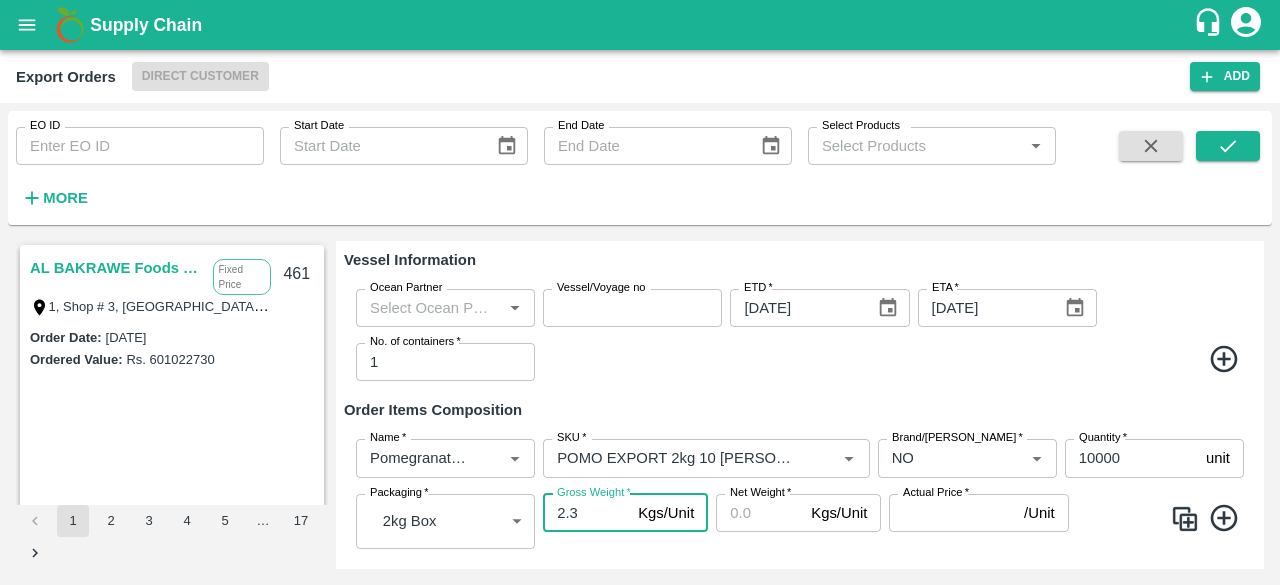type on "2.3" 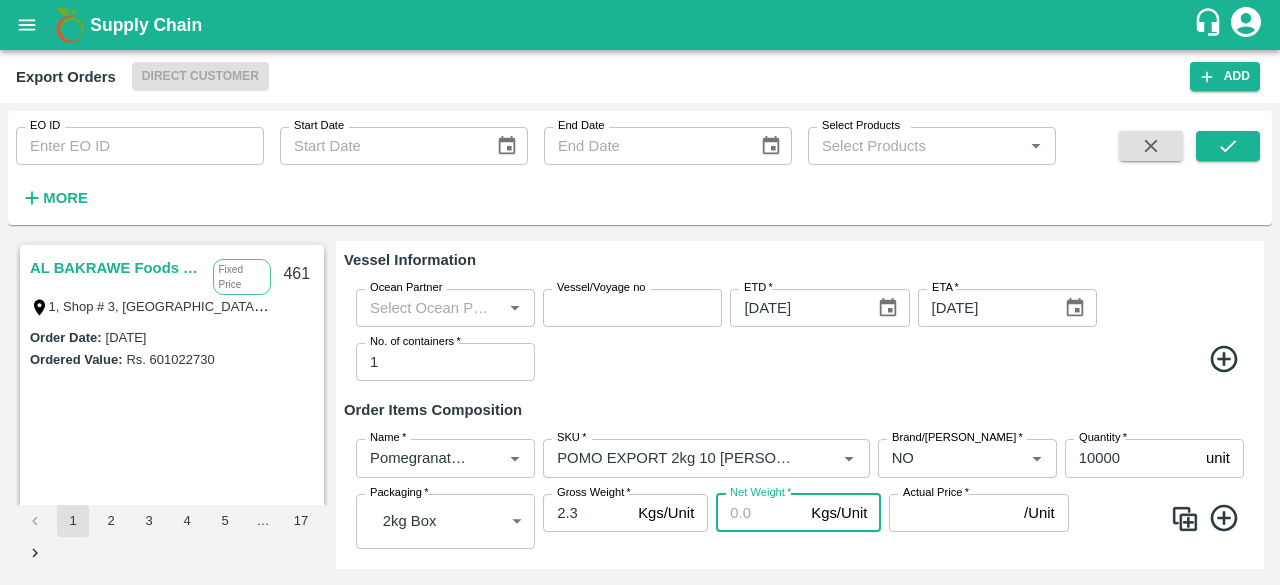 click on "Net Weight   *" at bounding box center [759, 513] 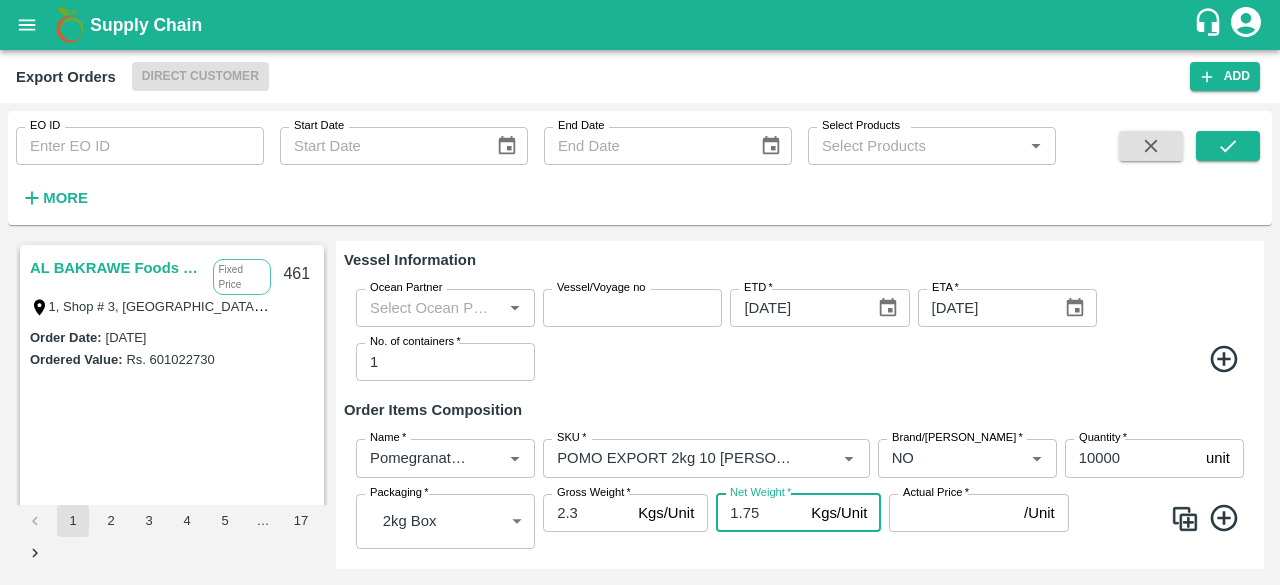 type on "1.75" 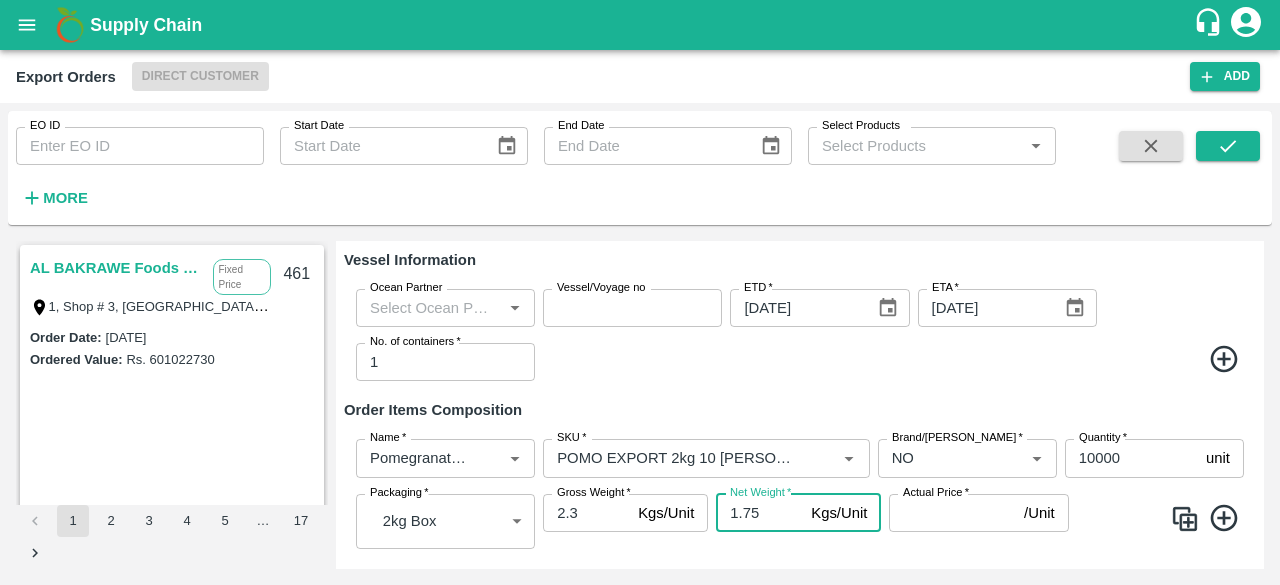 click on "Actual Price   *" at bounding box center [952, 513] 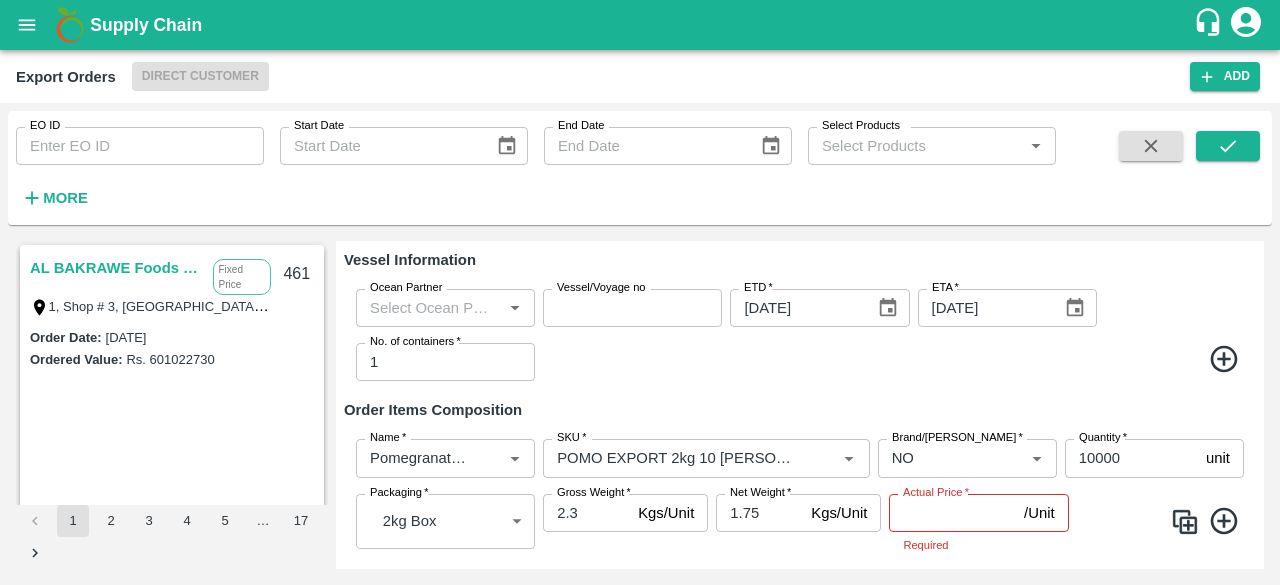 click at bounding box center (893, 362) 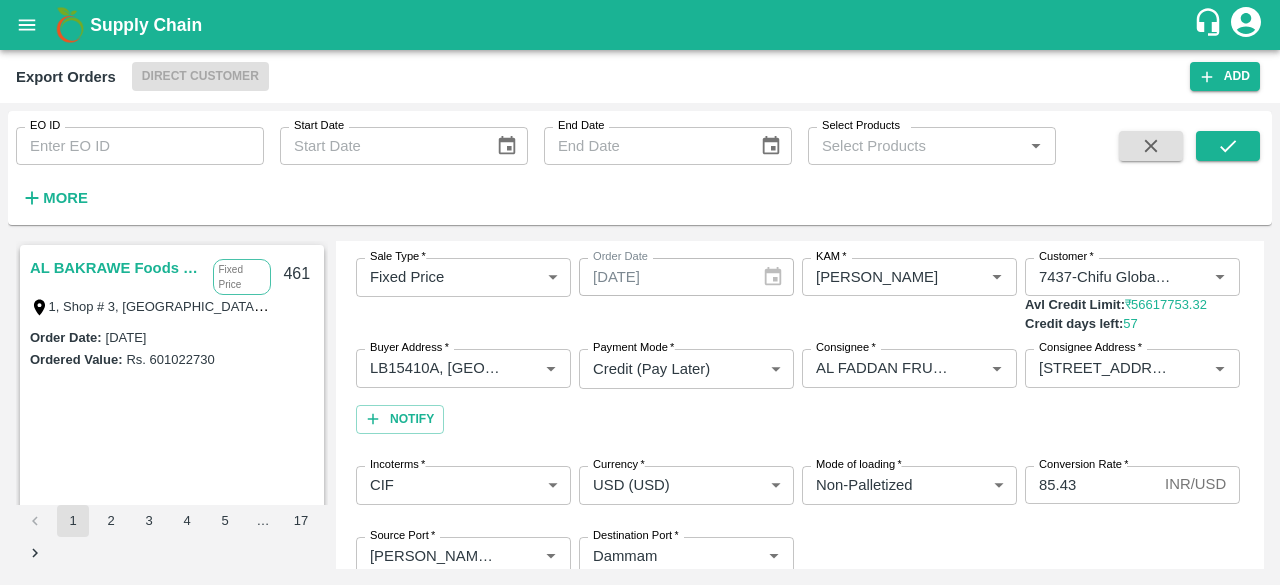 scroll, scrollTop: 573, scrollLeft: 0, axis: vertical 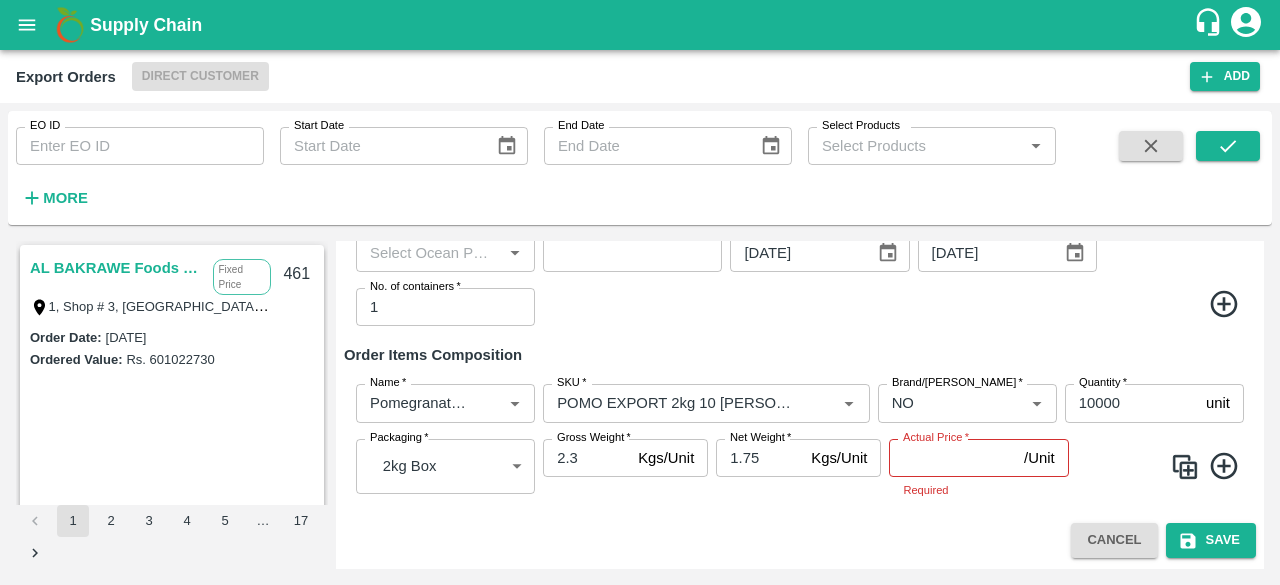 click on "Actual Price   *" at bounding box center (952, 458) 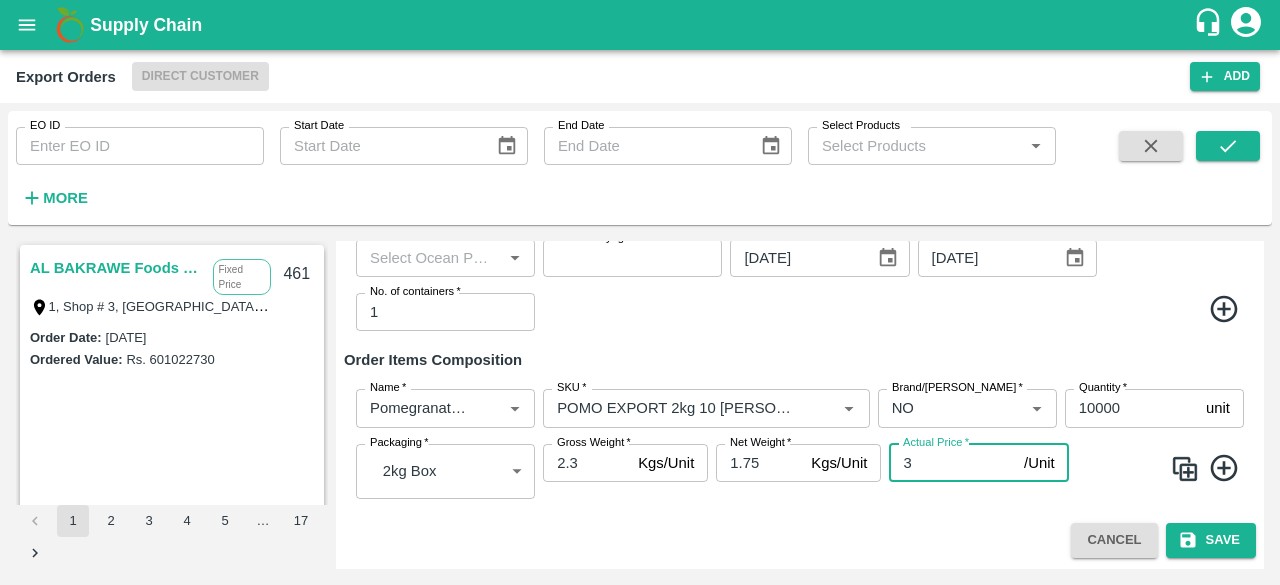 scroll, scrollTop: 567, scrollLeft: 0, axis: vertical 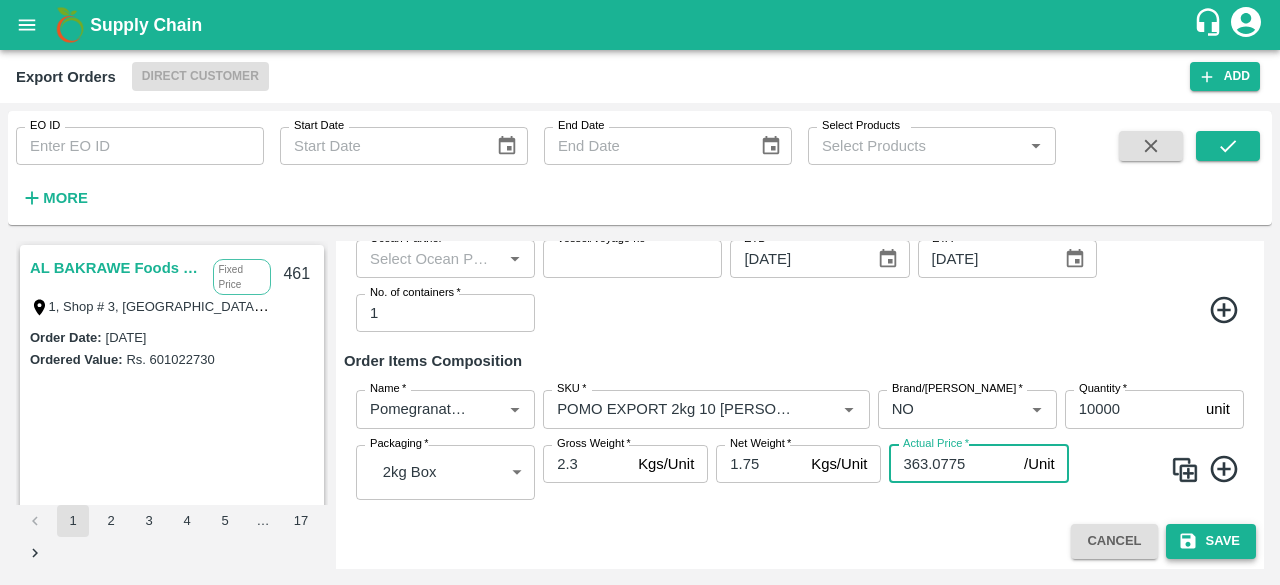 type on "363.0775" 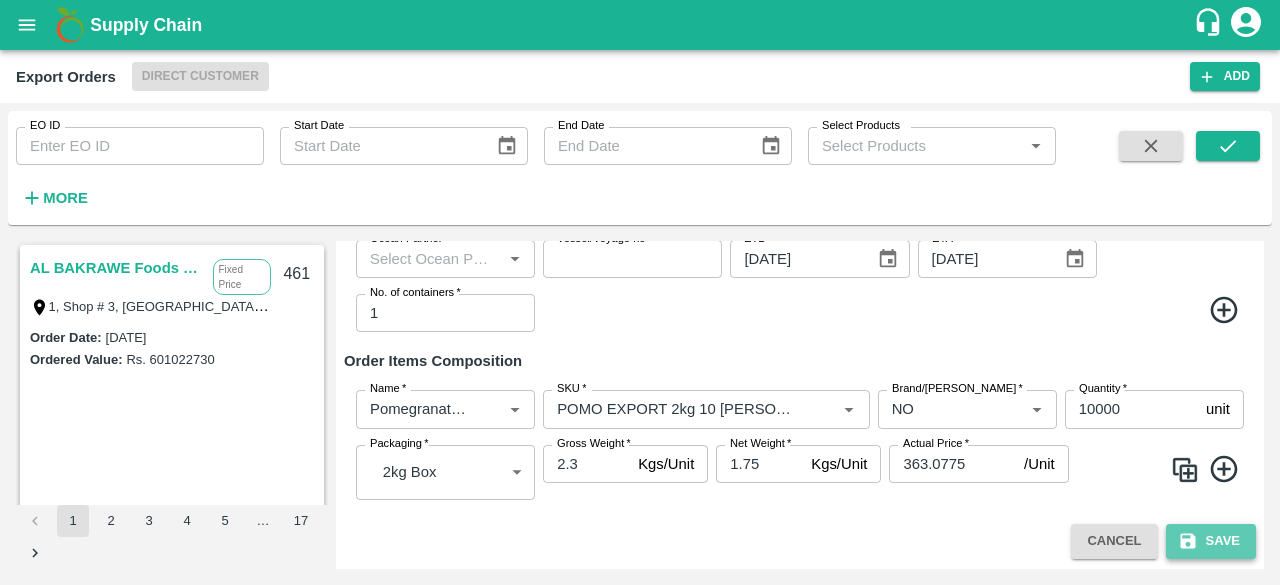 click on "Save" at bounding box center [1211, 541] 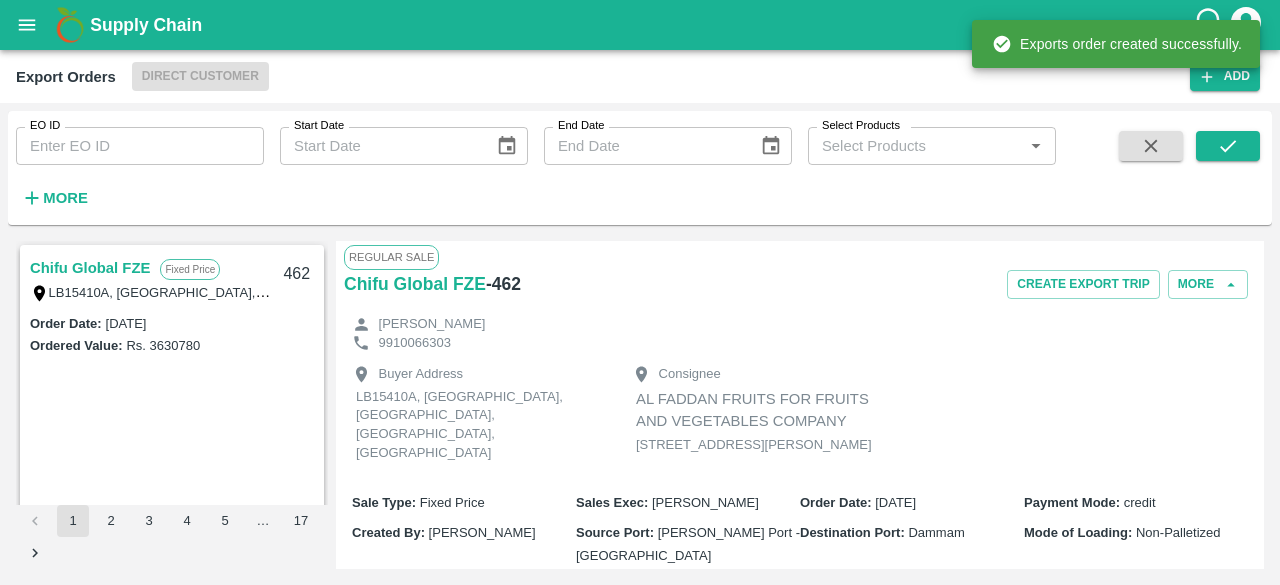 click on "- 462" at bounding box center [503, 284] 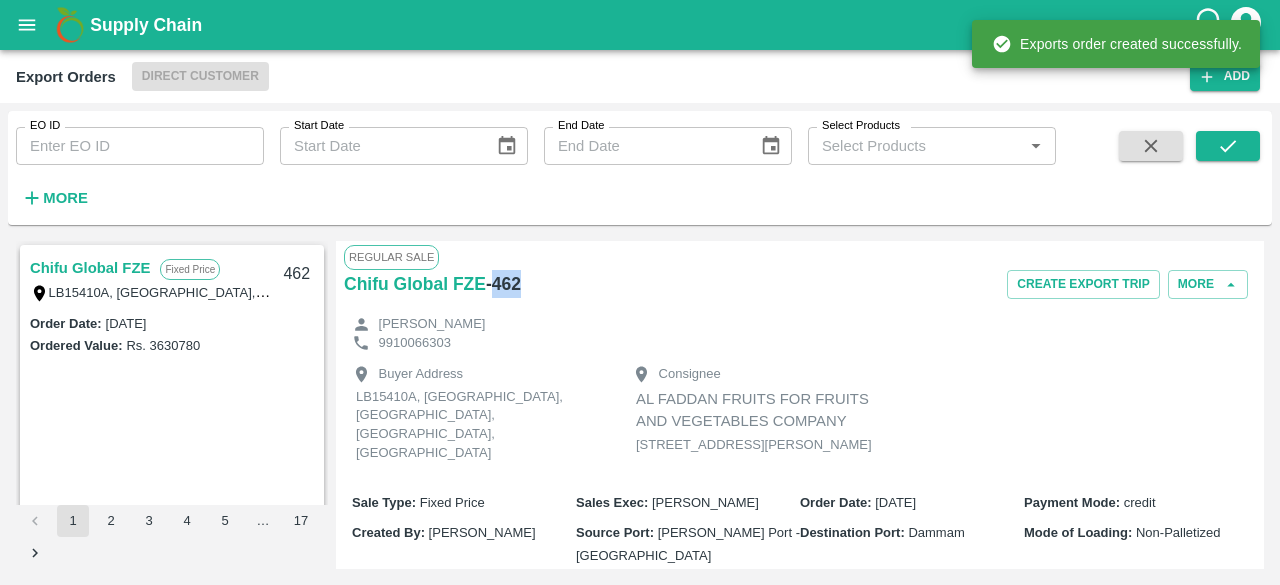 click on "- 462" at bounding box center (503, 284) 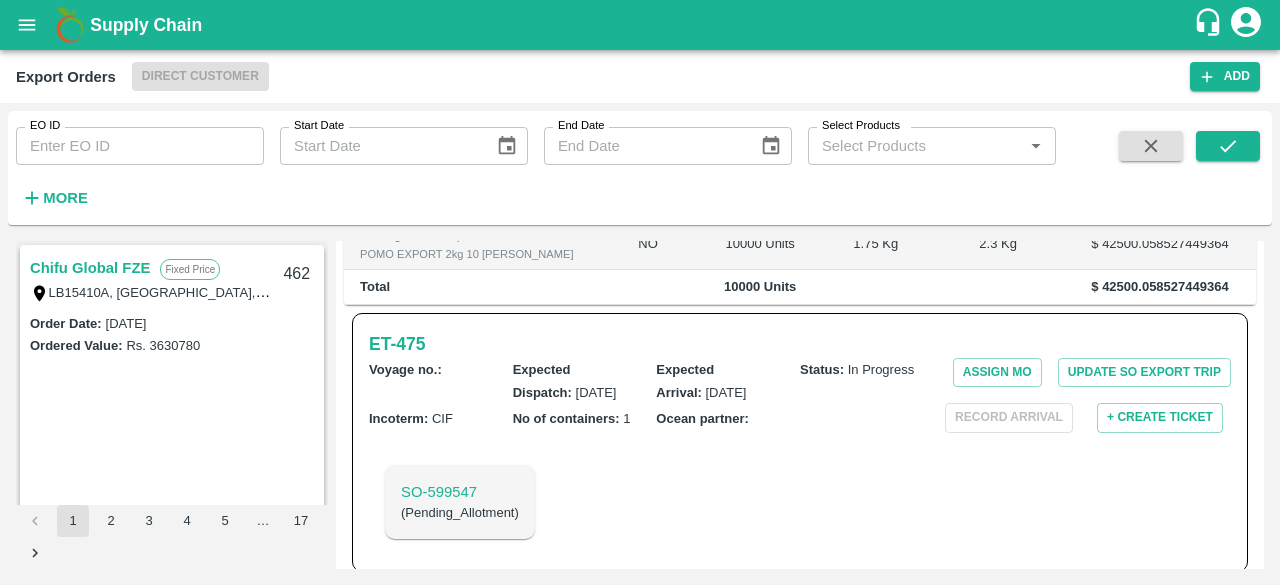 scroll, scrollTop: 496, scrollLeft: 0, axis: vertical 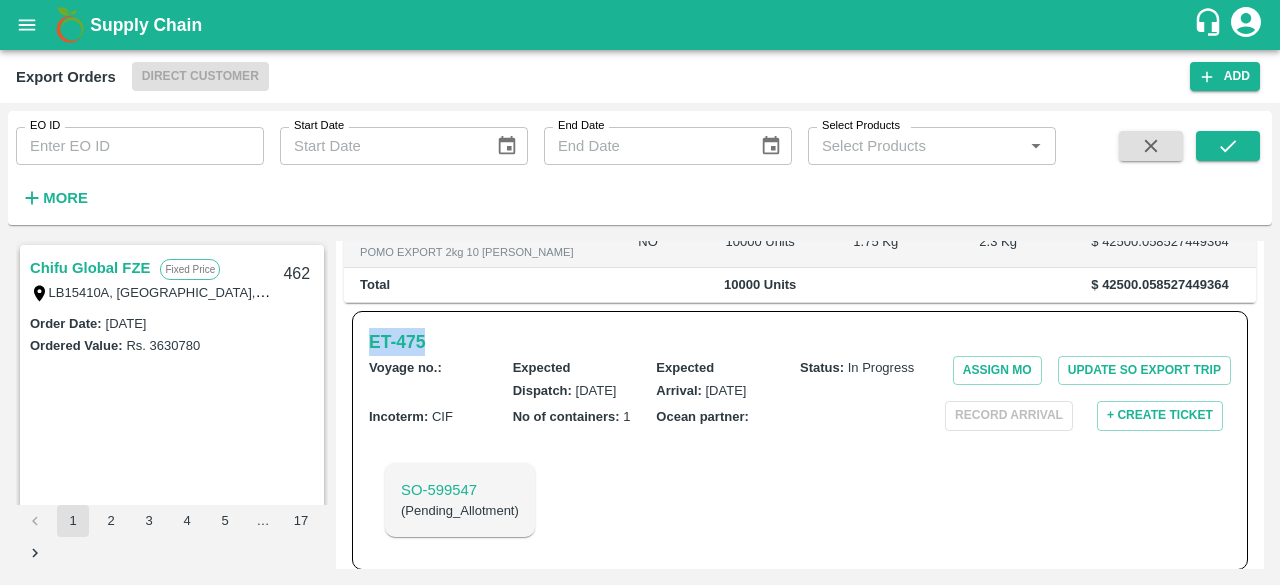 drag, startPoint x: 365, startPoint y: 363, endPoint x: 449, endPoint y: 357, distance: 84.21401 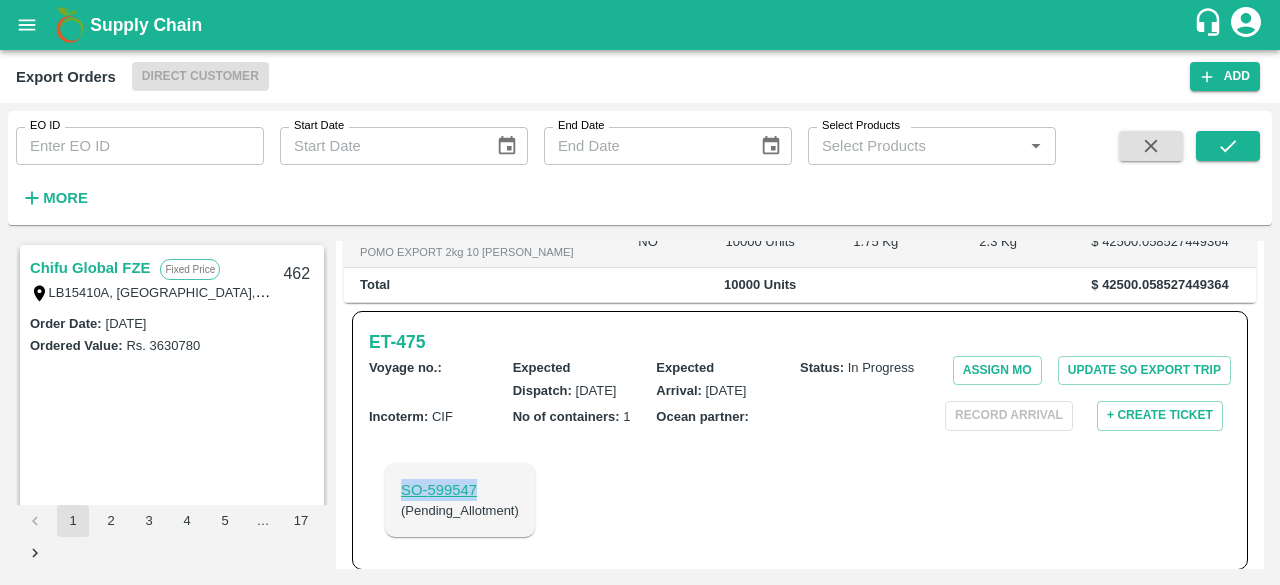 drag, startPoint x: 386, startPoint y: 514, endPoint x: 496, endPoint y: 513, distance: 110.00455 